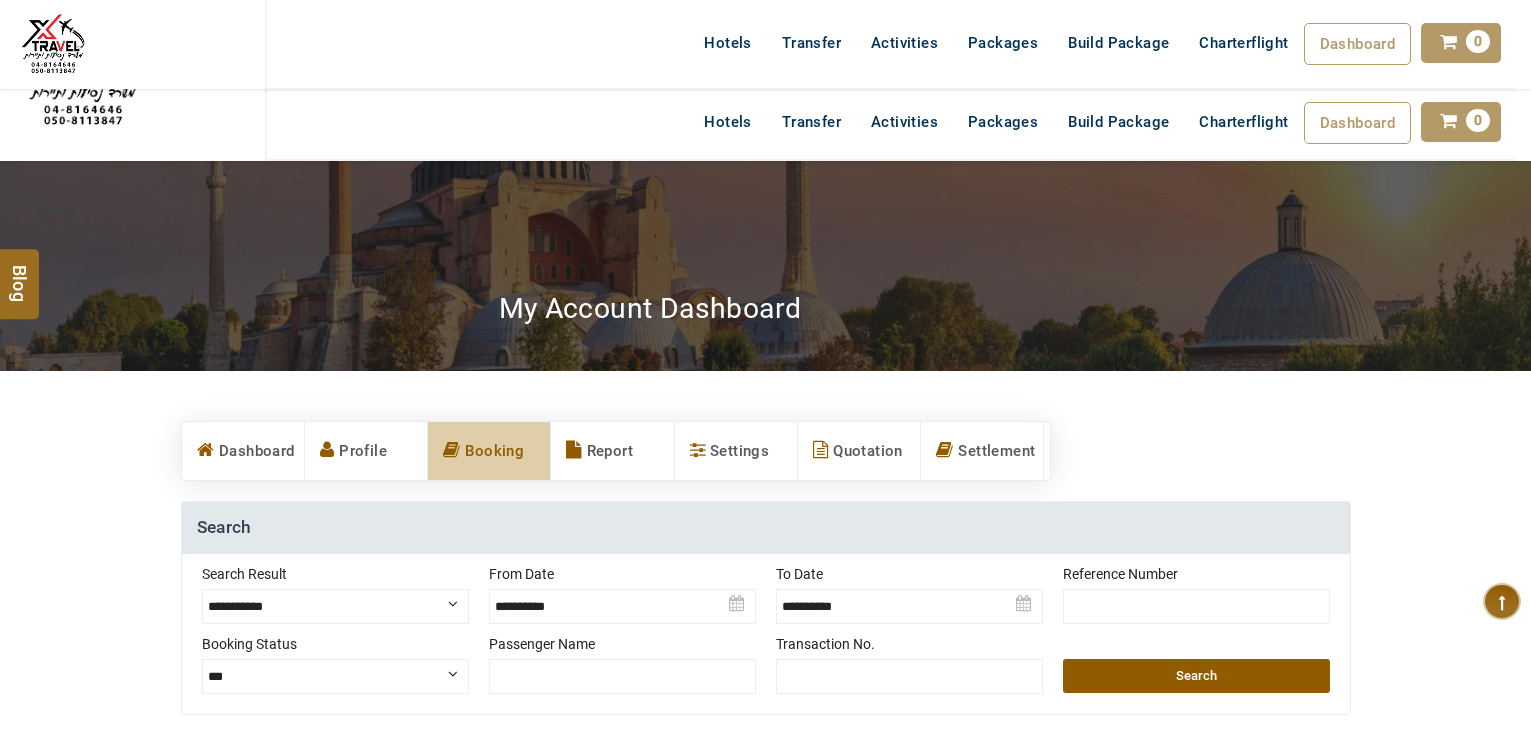 select on "**********" 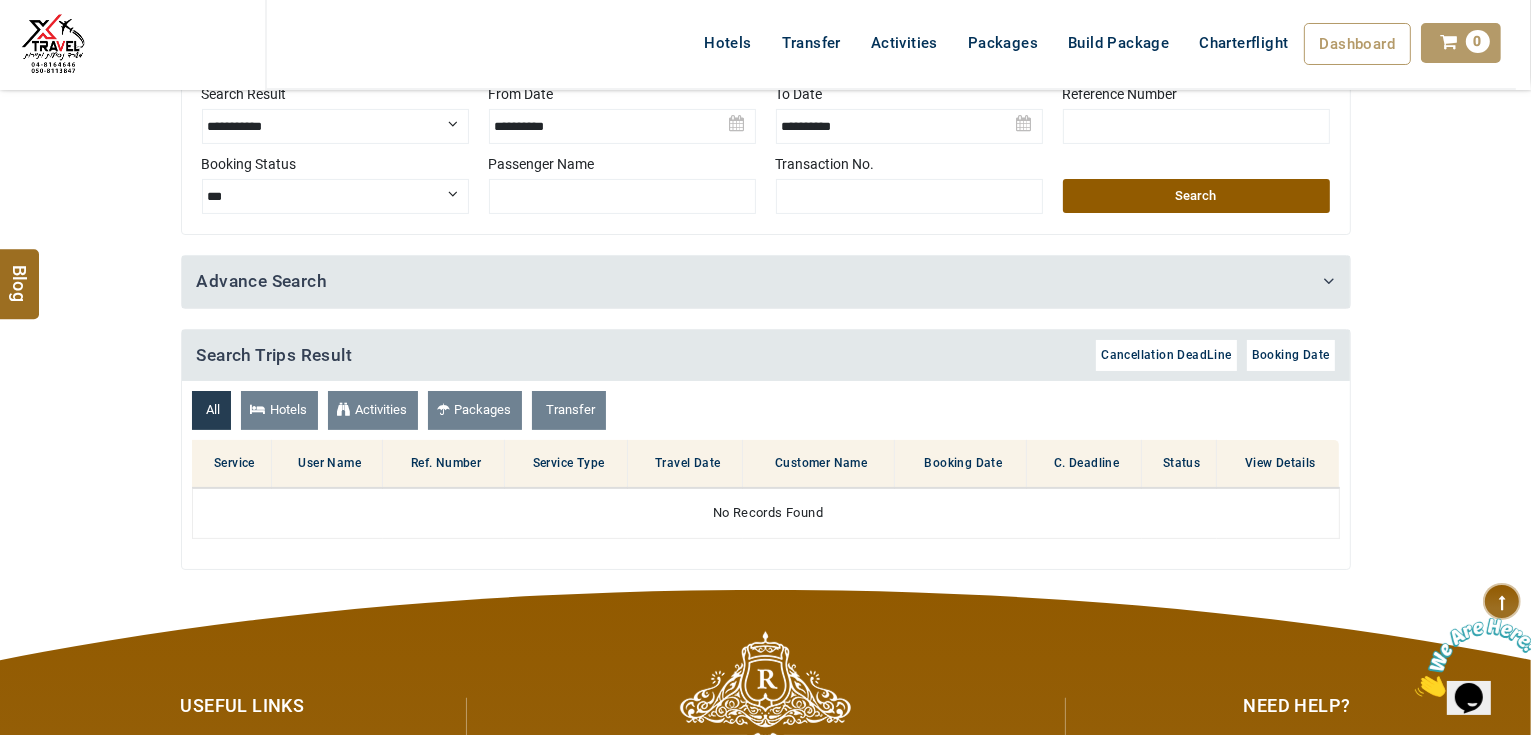 scroll, scrollTop: 0, scrollLeft: 0, axis: both 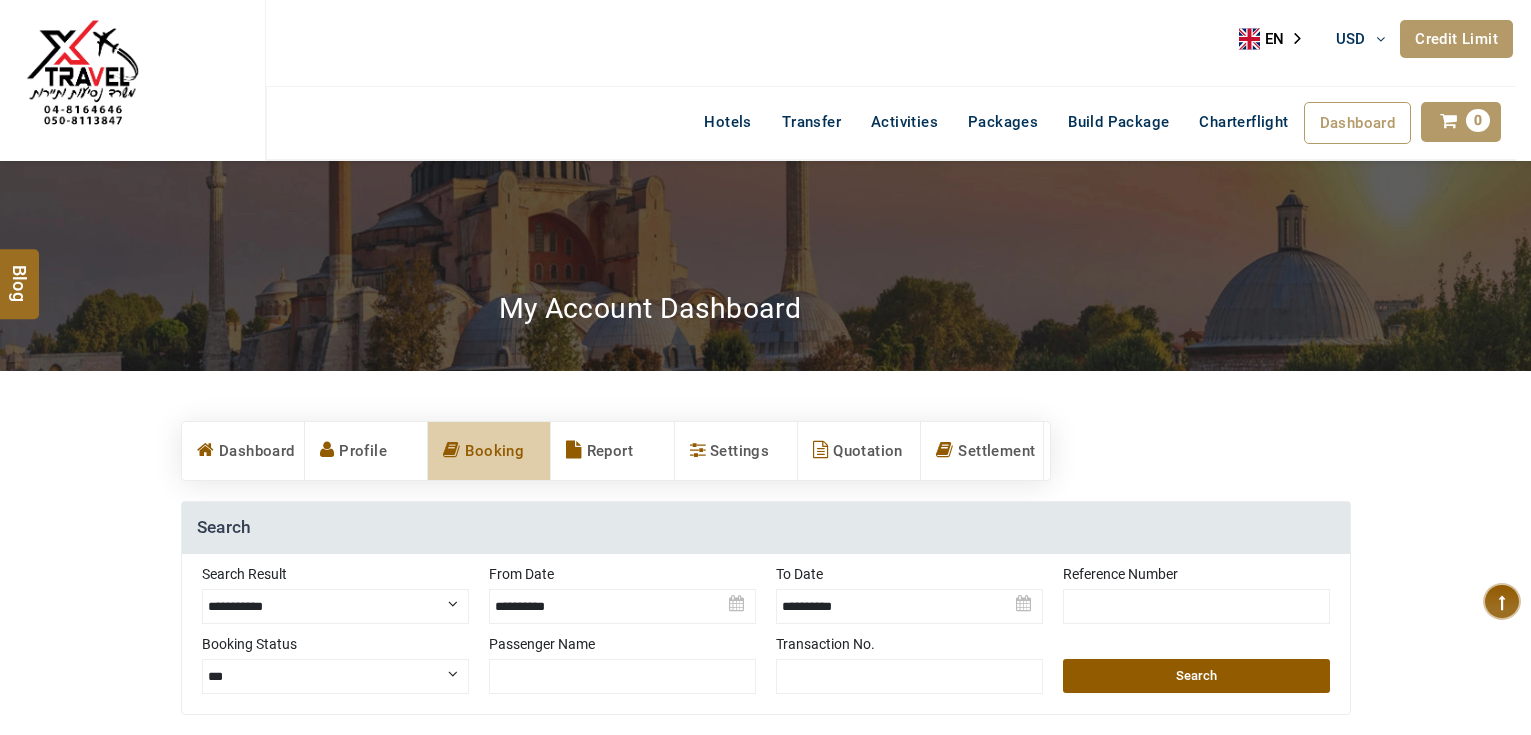 select on "**********" 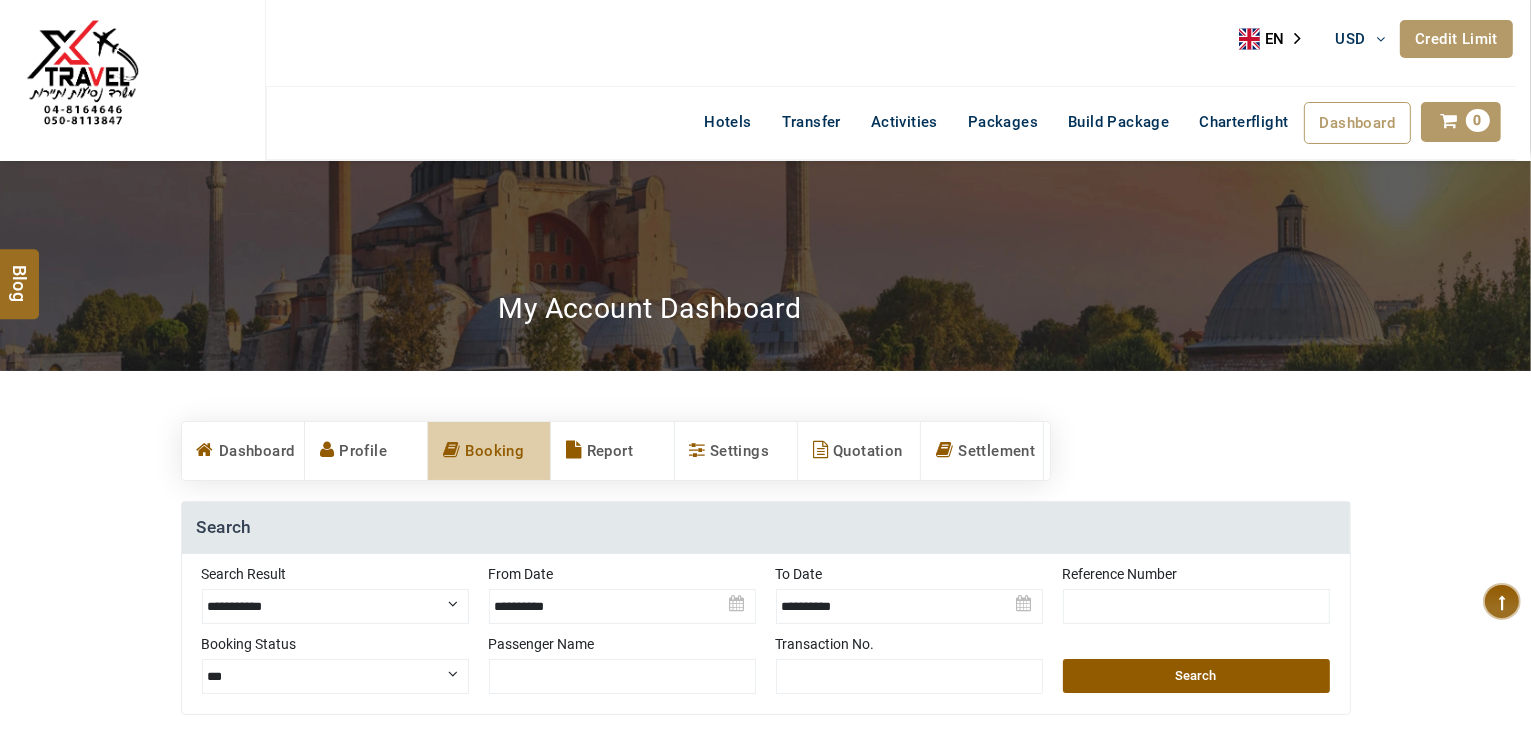 click on "Credit Limit" at bounding box center [1456, 39] 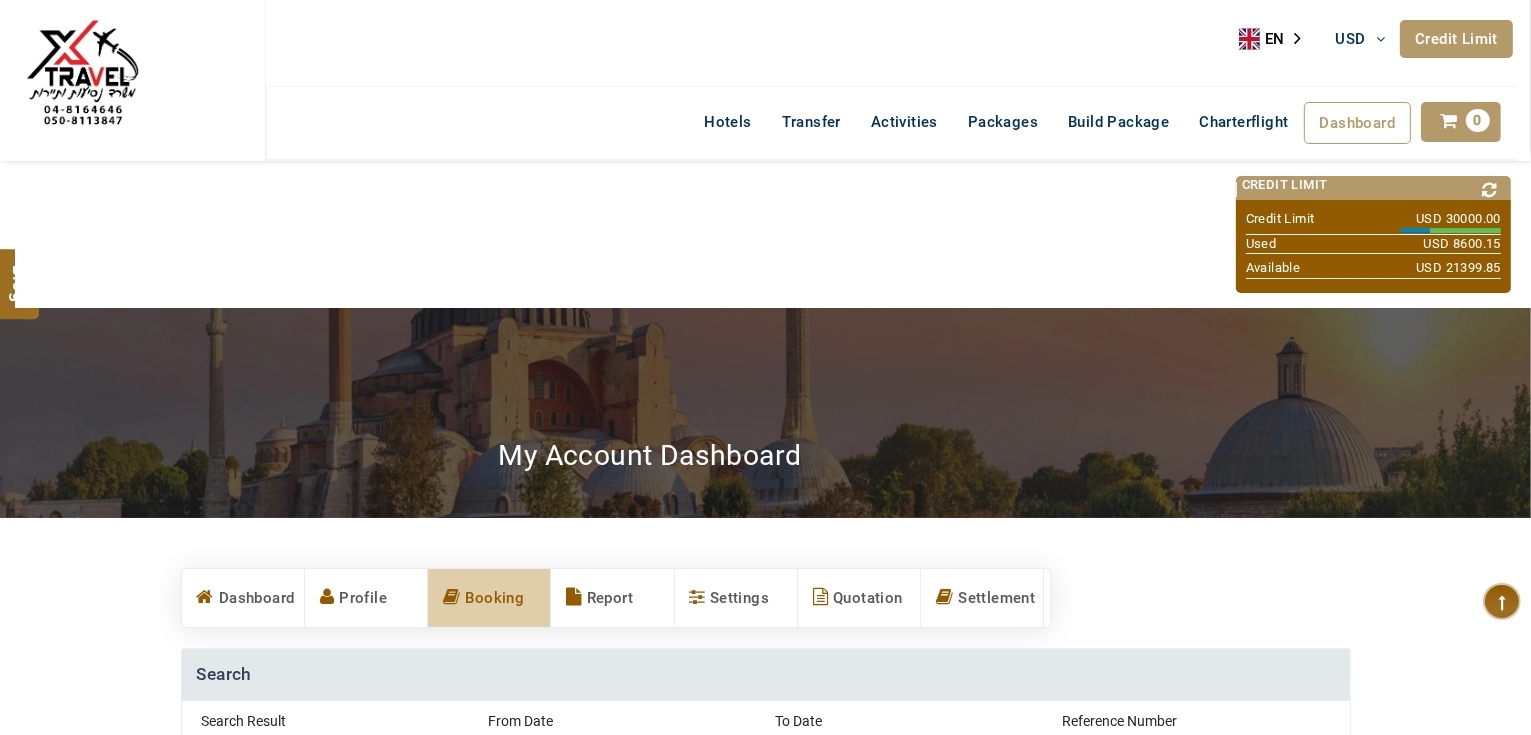 click at bounding box center [1490, 190] 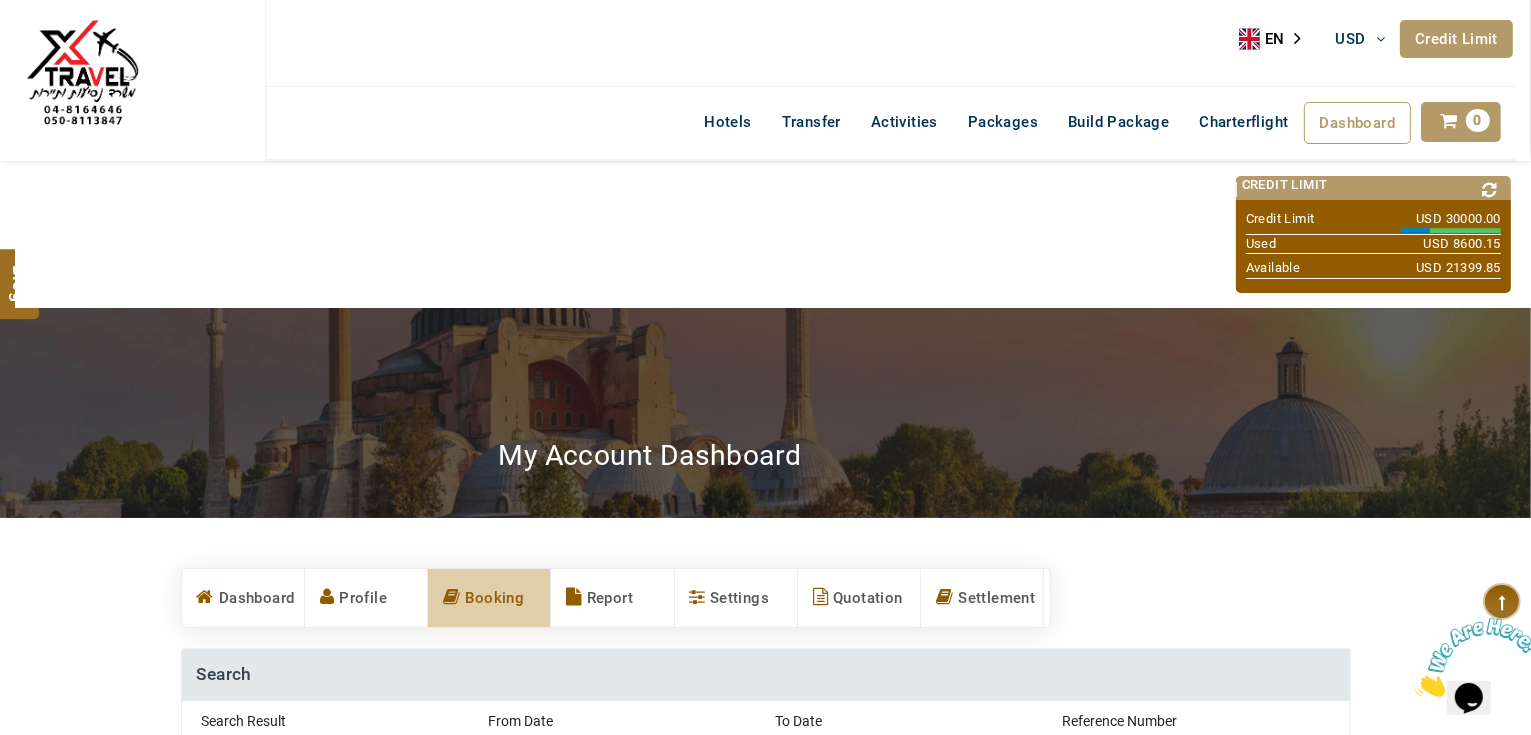 scroll, scrollTop: 0, scrollLeft: 0, axis: both 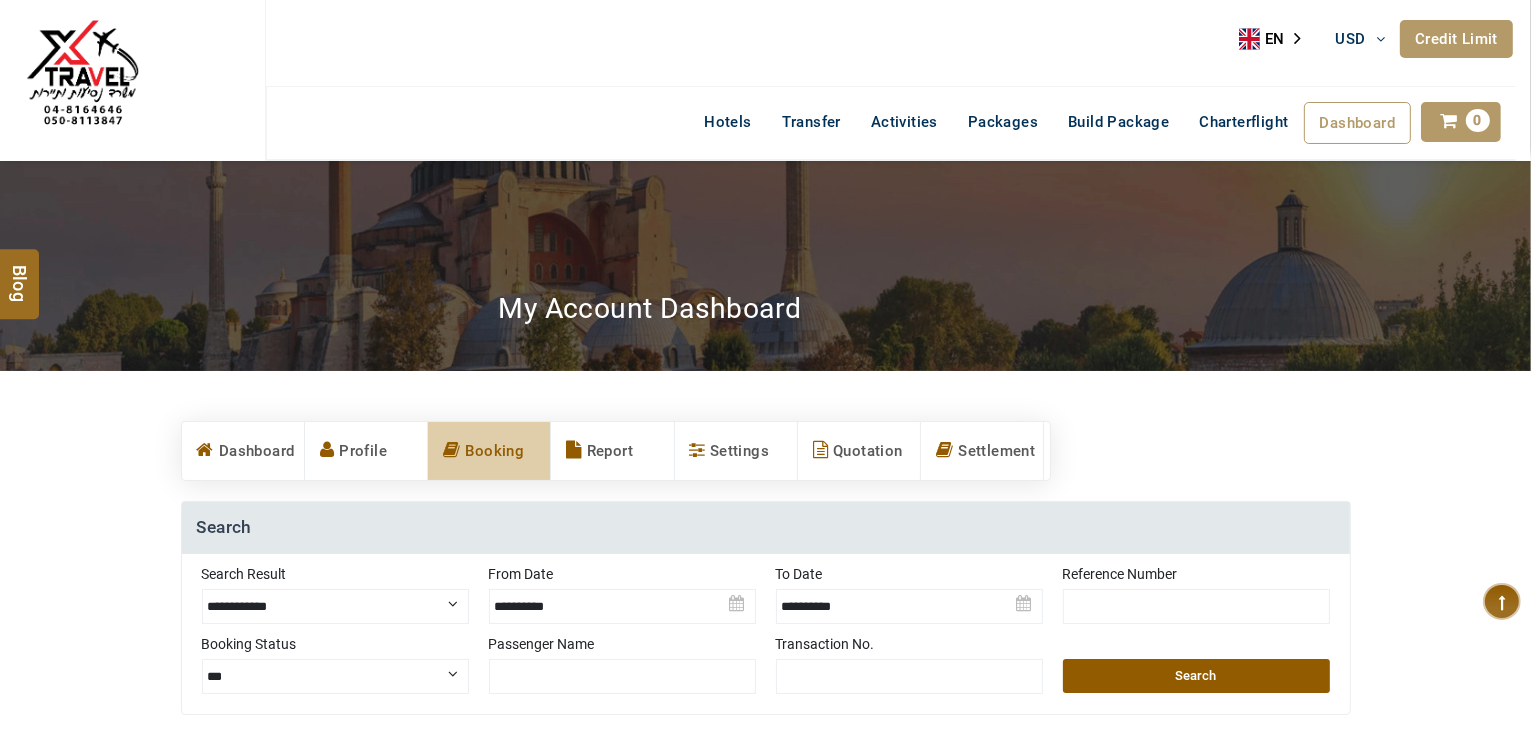 click on "Credit Limit" at bounding box center (1456, 39) 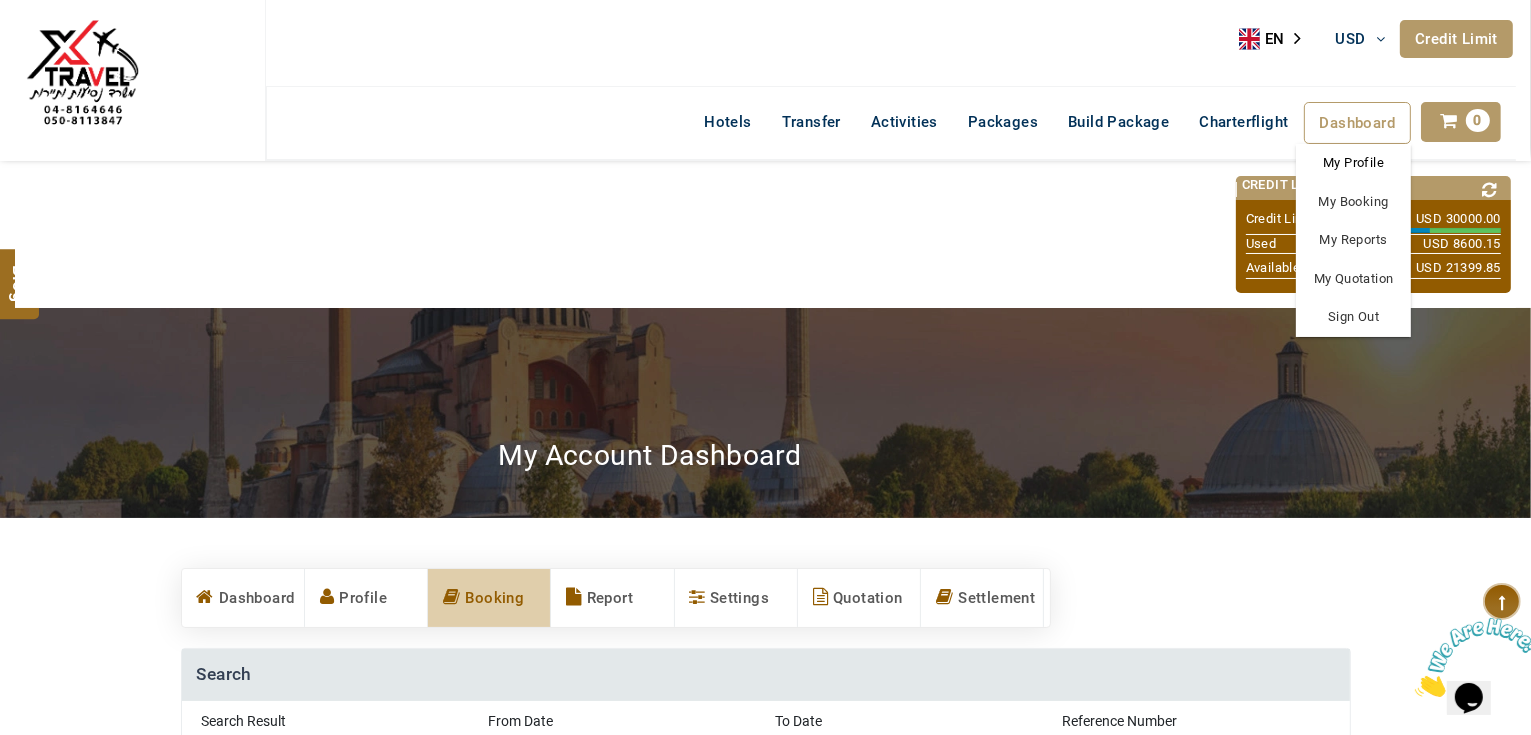 scroll, scrollTop: 0, scrollLeft: 0, axis: both 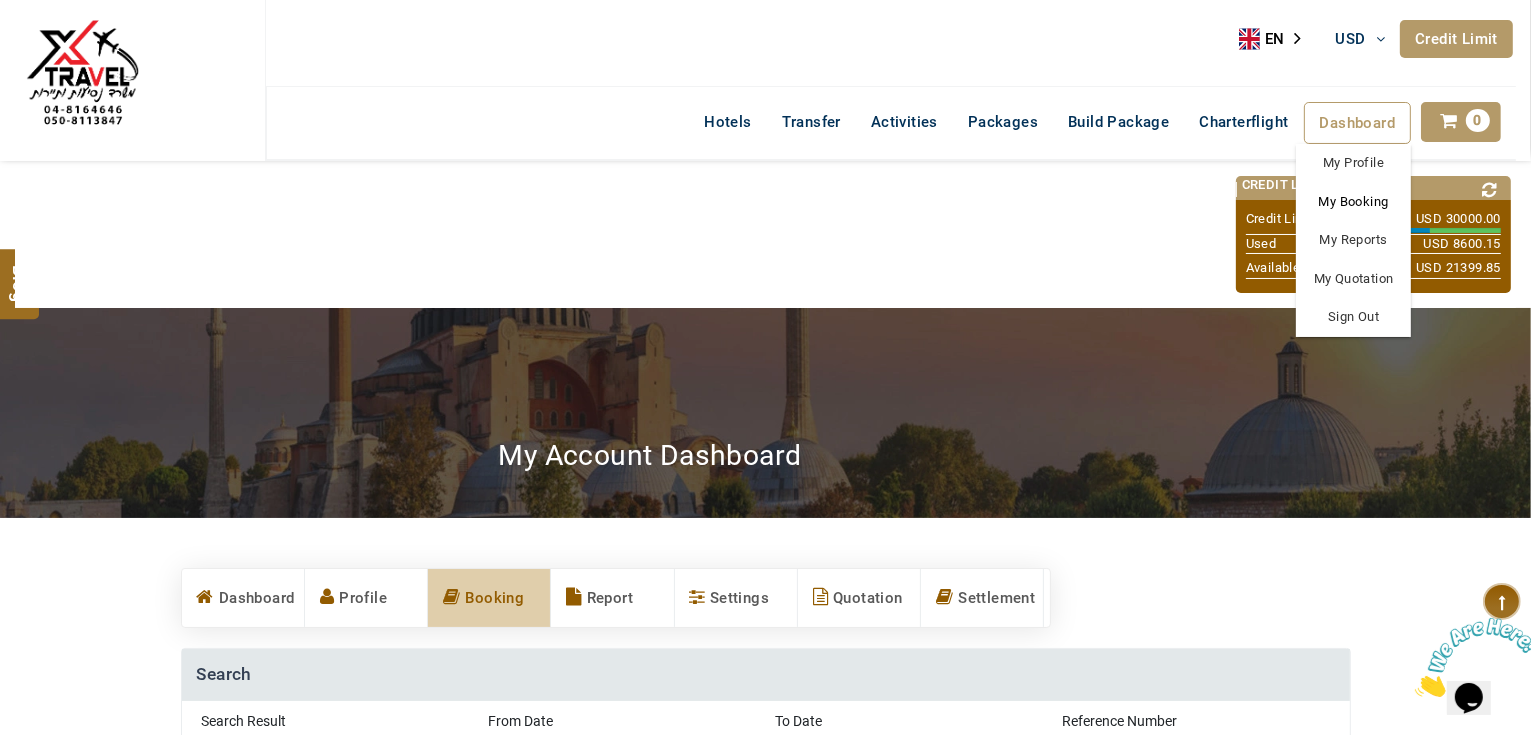 click on "My Booking" at bounding box center (1353, 202) 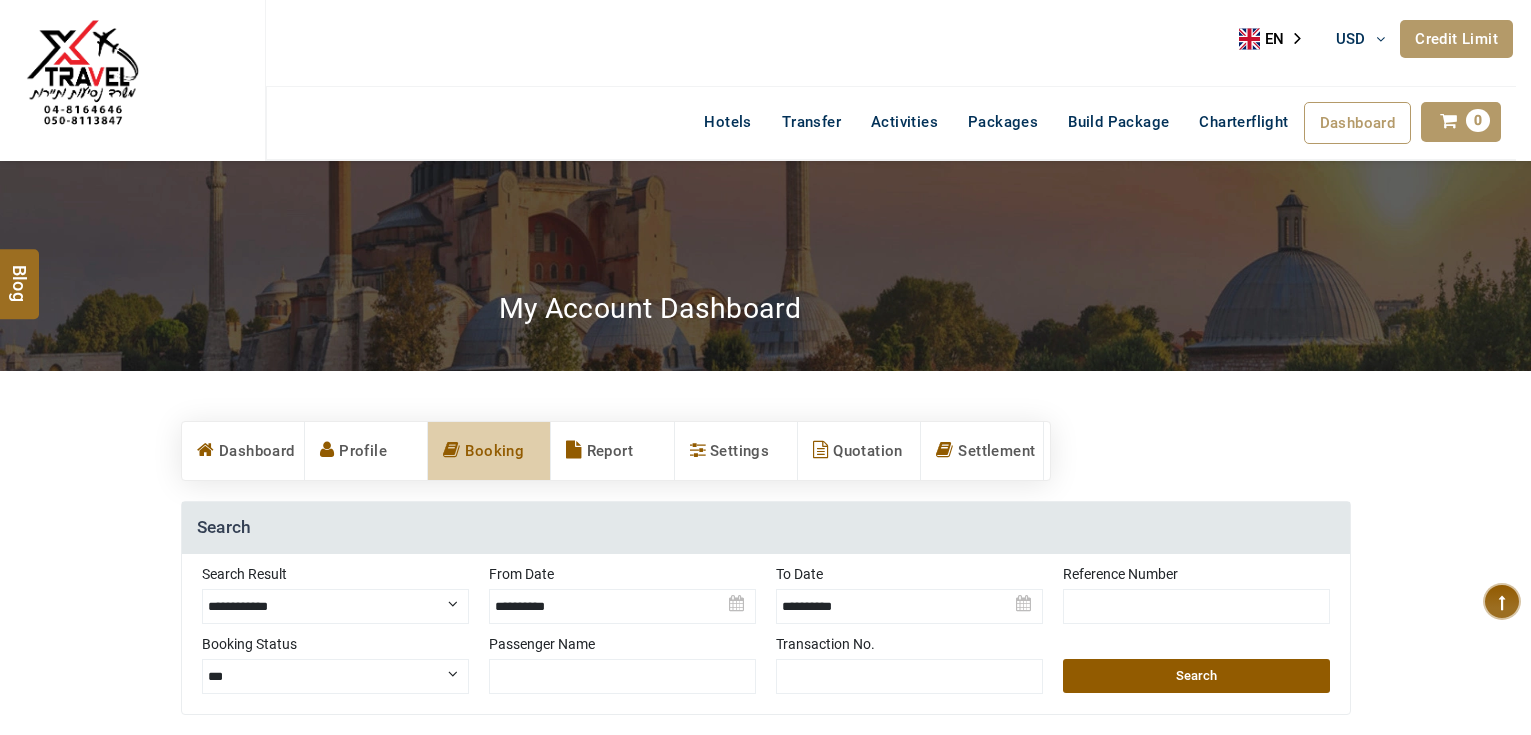 scroll, scrollTop: 0, scrollLeft: 0, axis: both 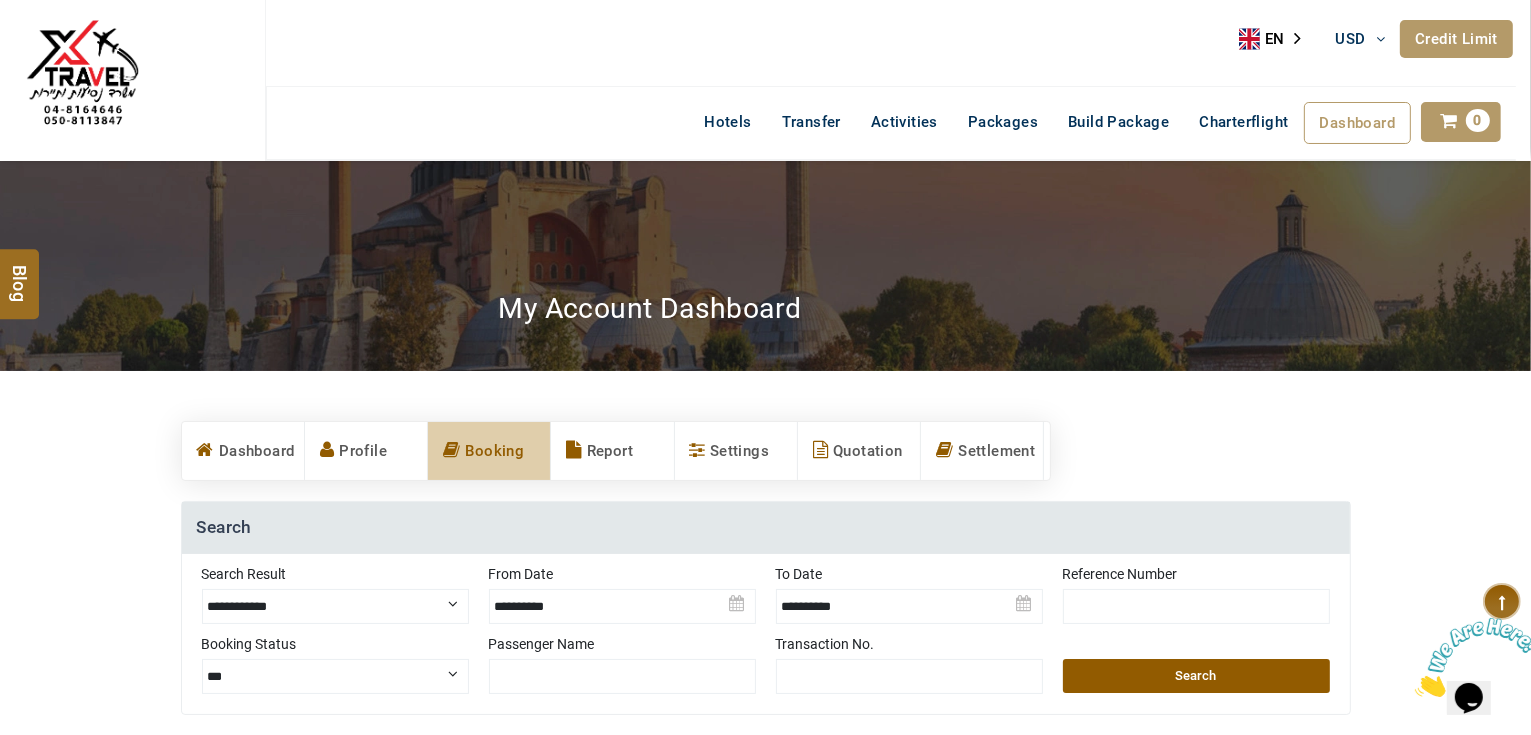 click on "Credit Limit" at bounding box center [1456, 39] 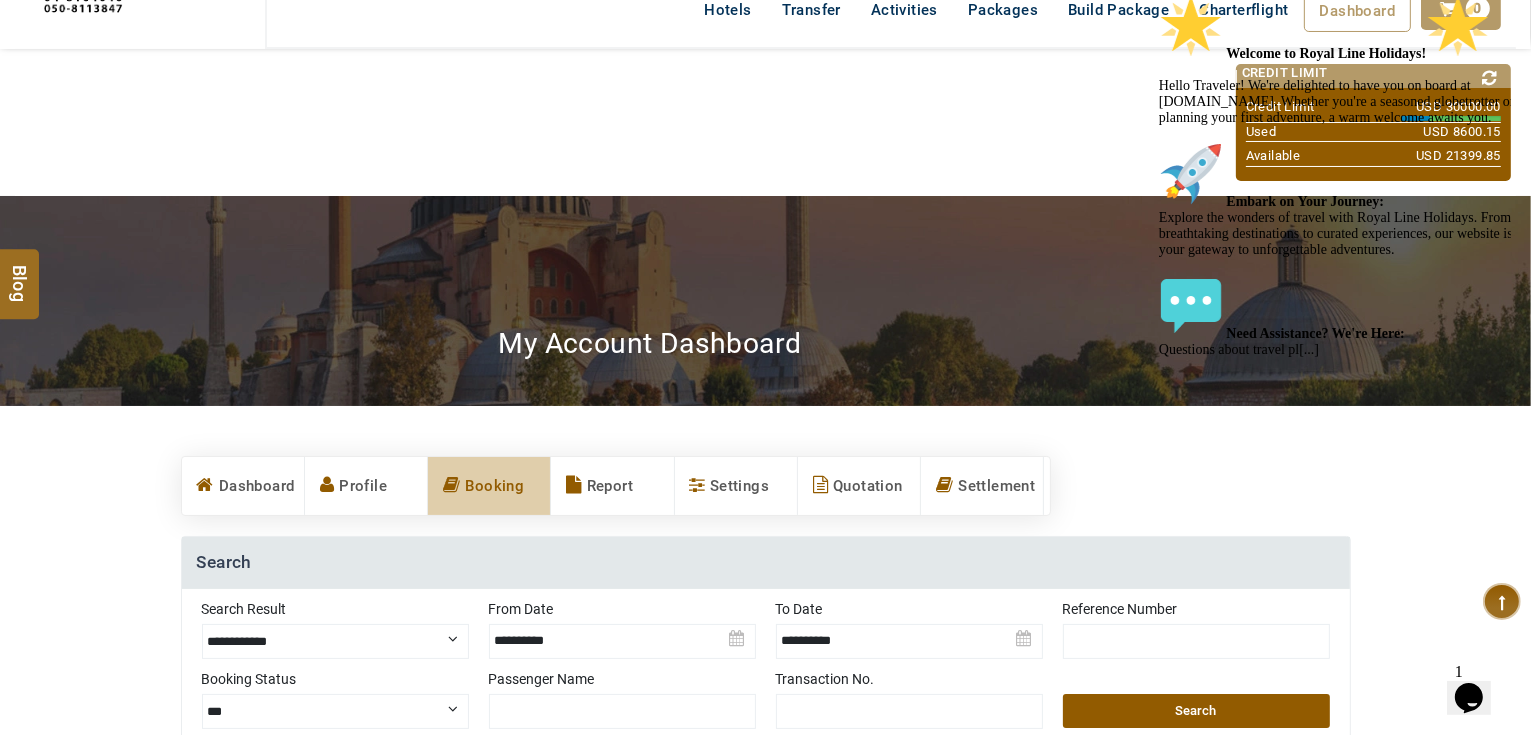 scroll, scrollTop: 0, scrollLeft: 0, axis: both 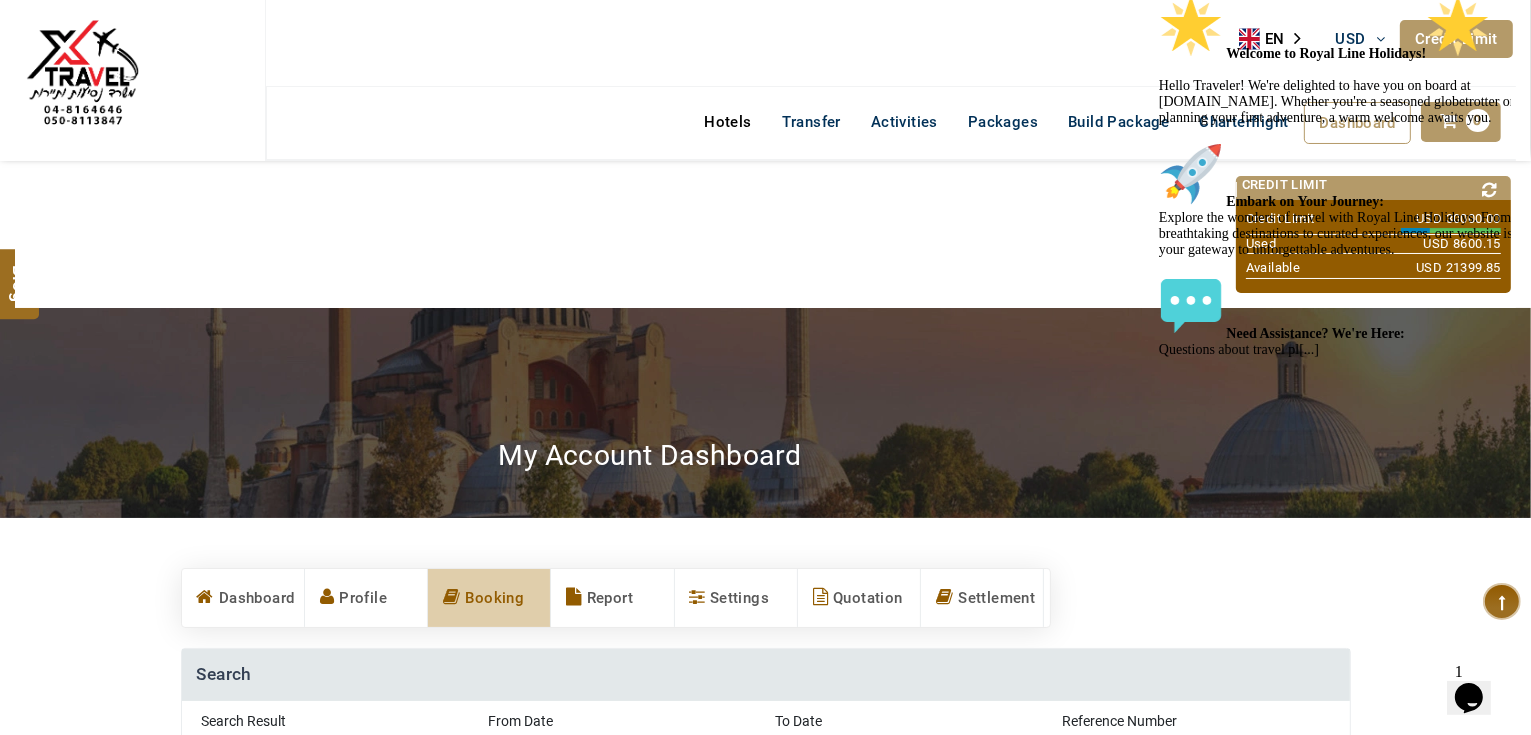 click on "Hotels" at bounding box center [727, 122] 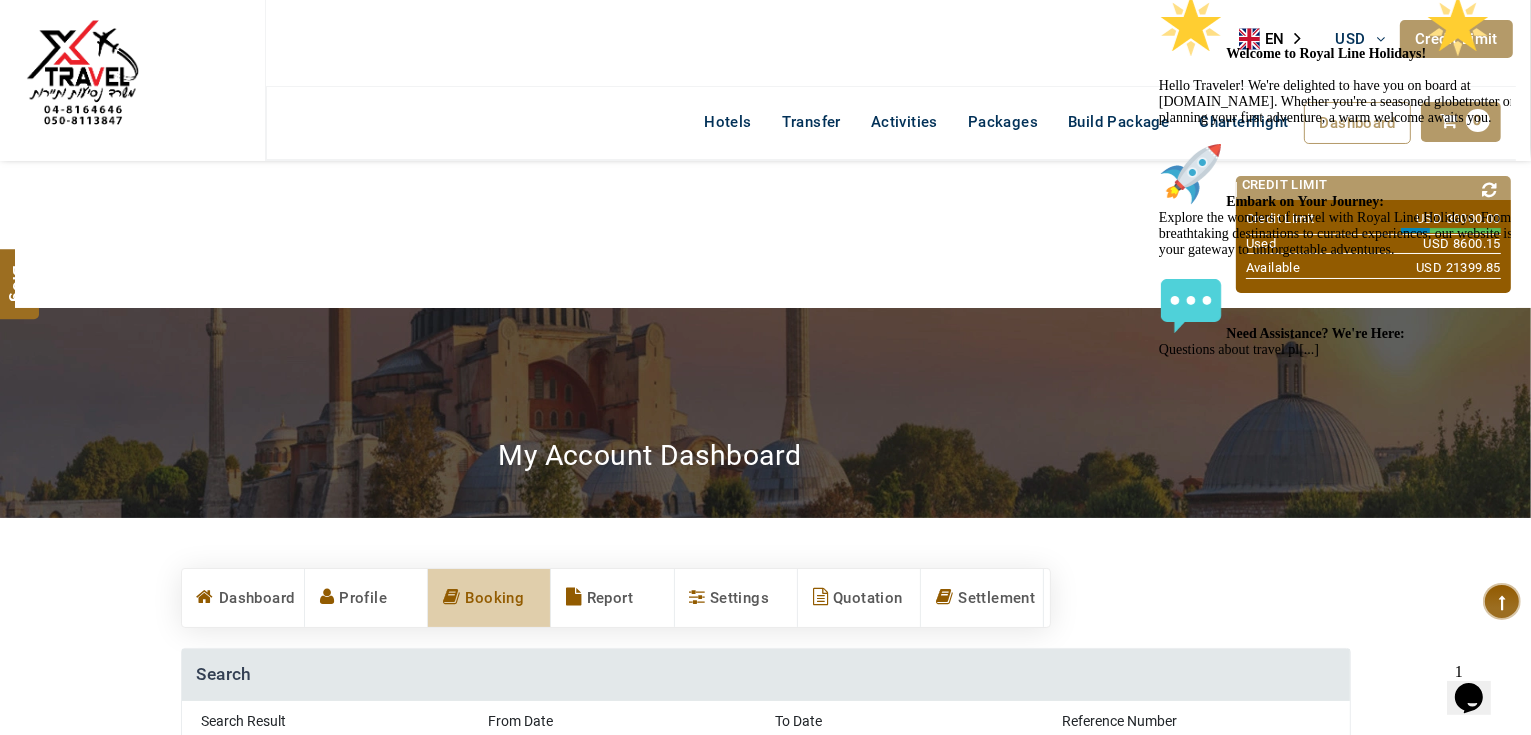 click at bounding box center [1158, -6] 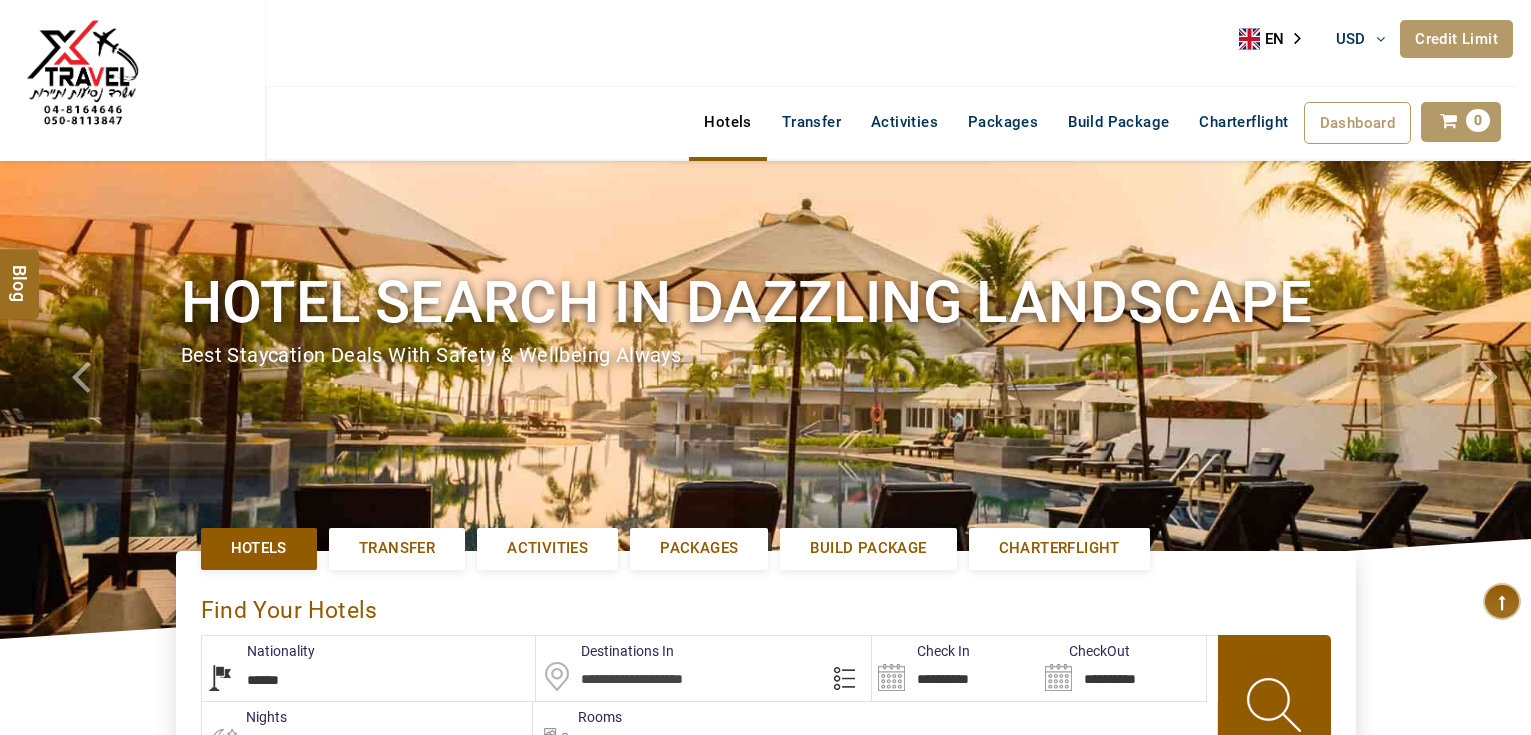 select on "******" 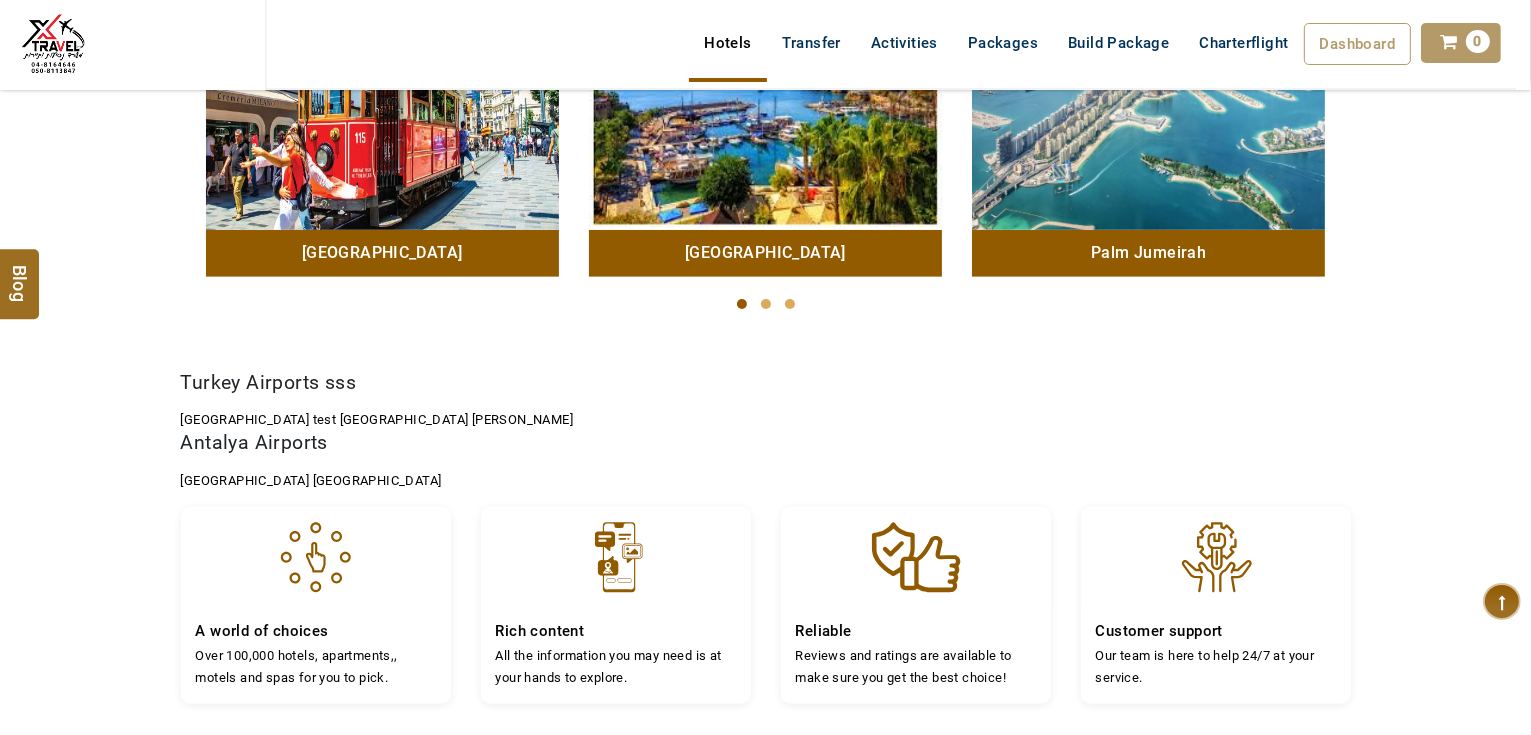 scroll, scrollTop: 1520, scrollLeft: 0, axis: vertical 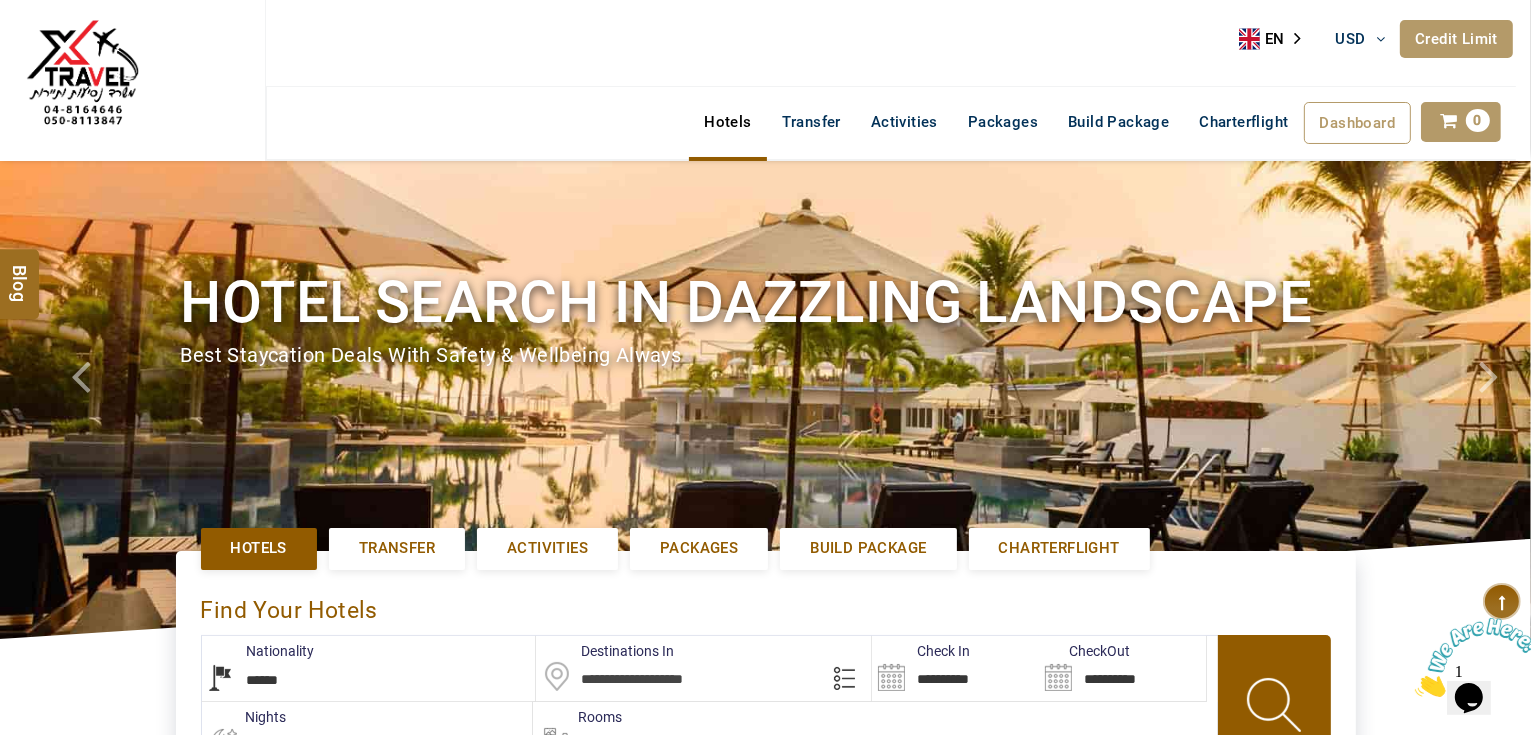 click on "Credit Limit" at bounding box center (1456, 39) 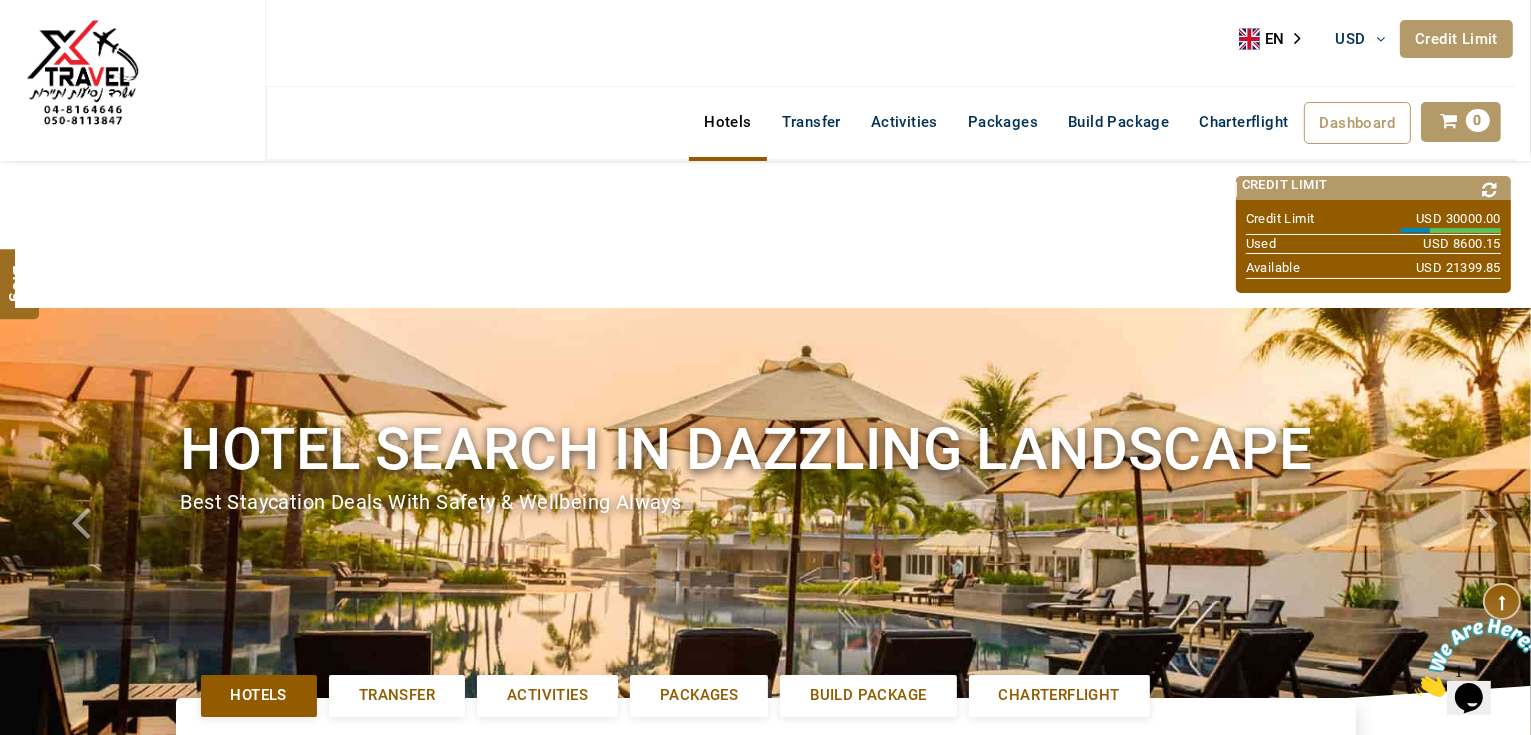 click on "Credit Limit" at bounding box center [1456, 39] 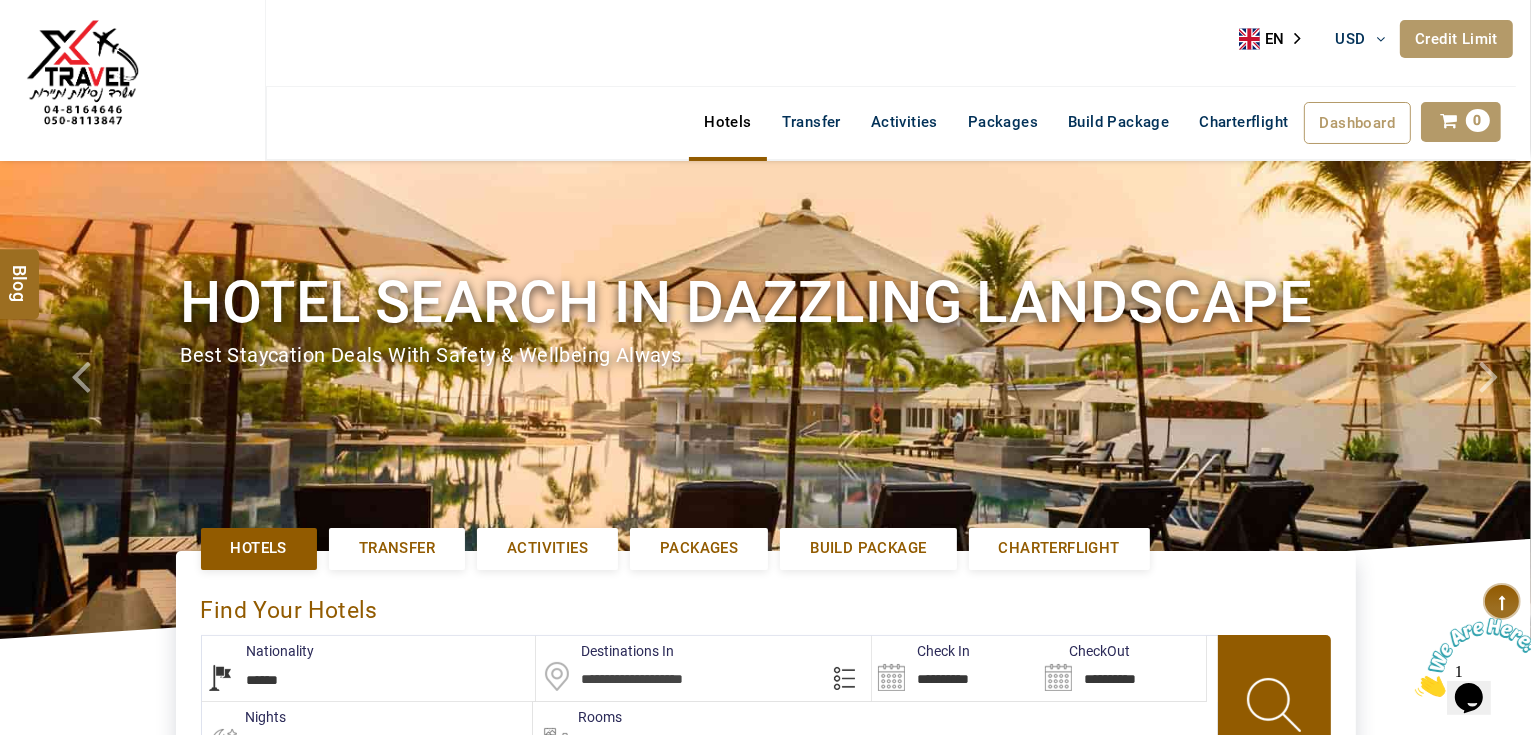 click on "Credit Limit" at bounding box center [1456, 39] 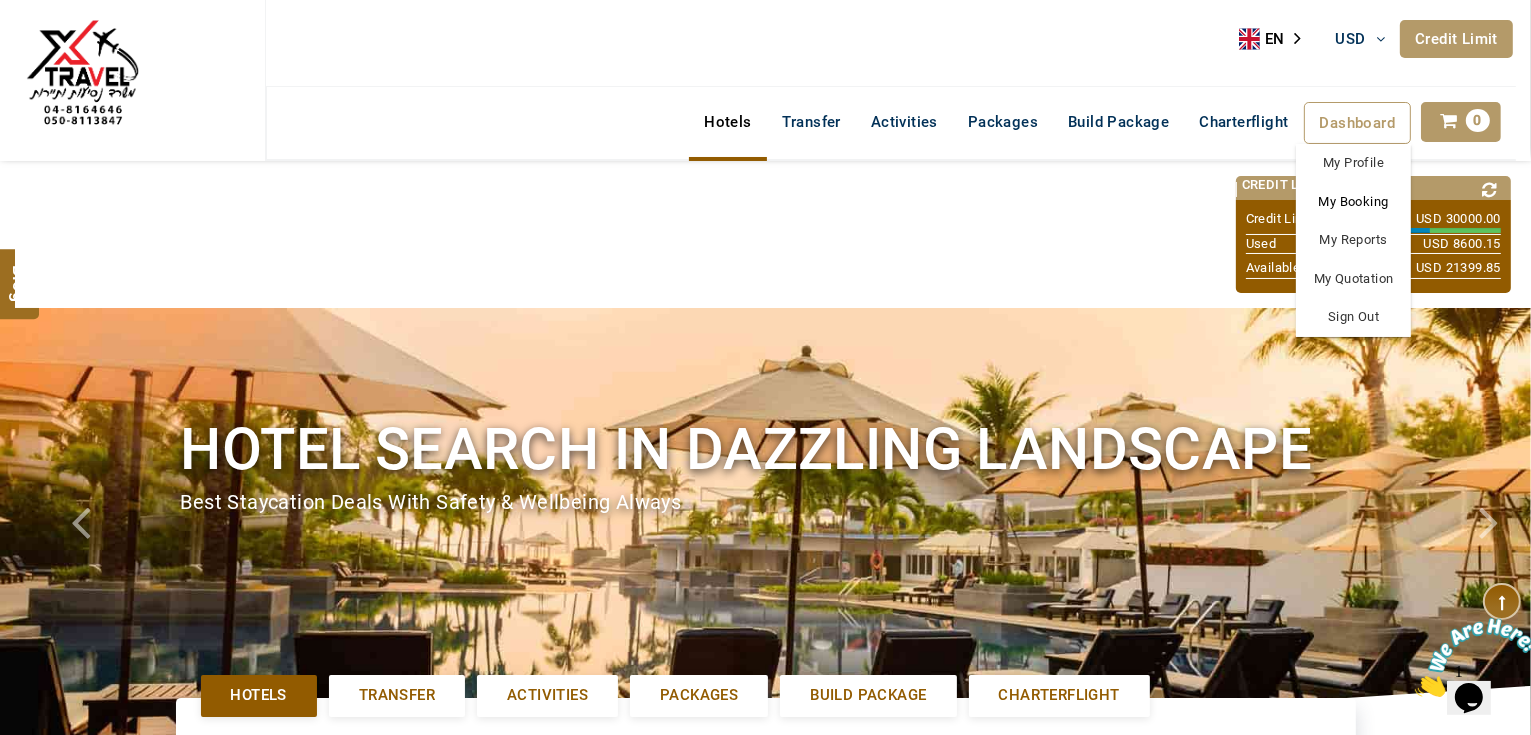 click on "My Booking" at bounding box center [1353, 202] 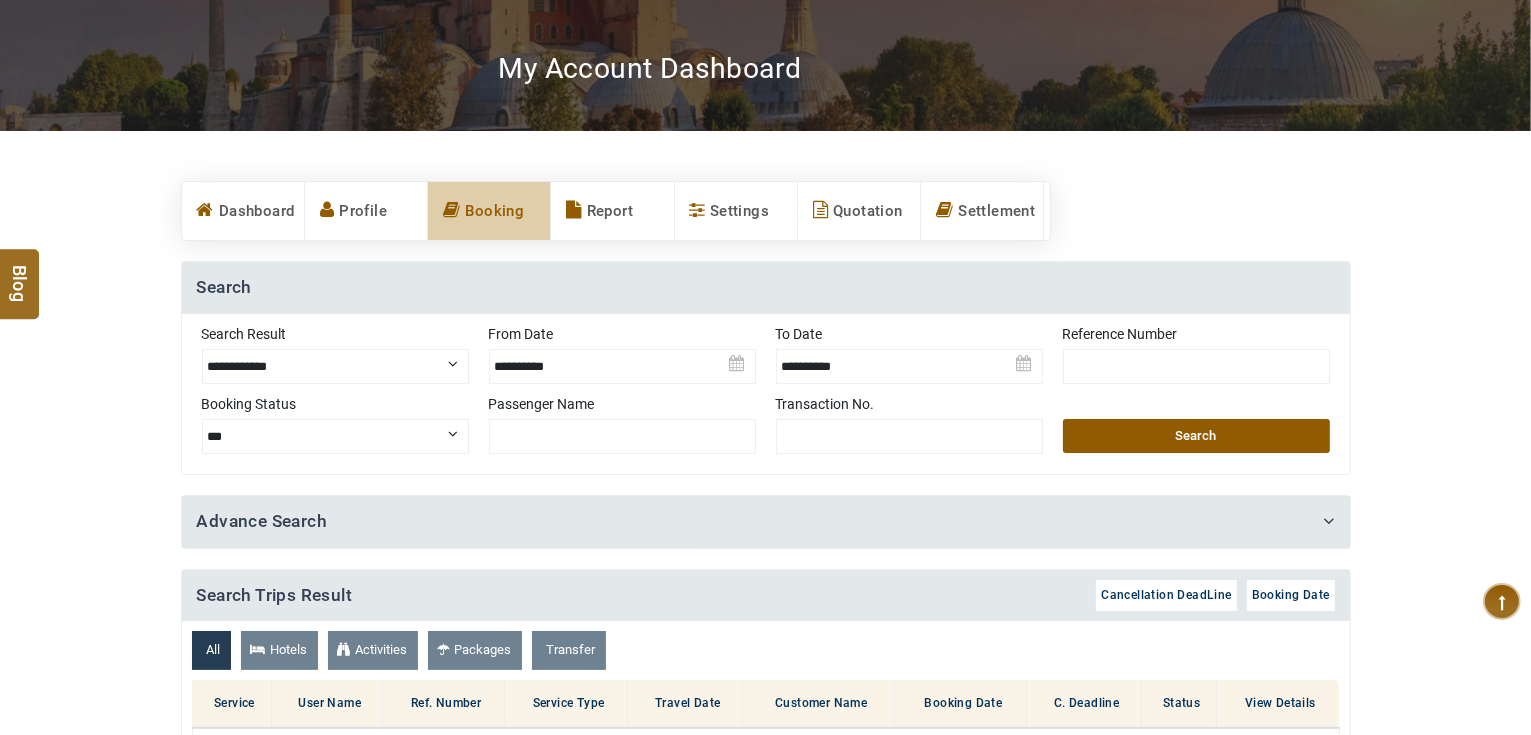 scroll, scrollTop: 240, scrollLeft: 0, axis: vertical 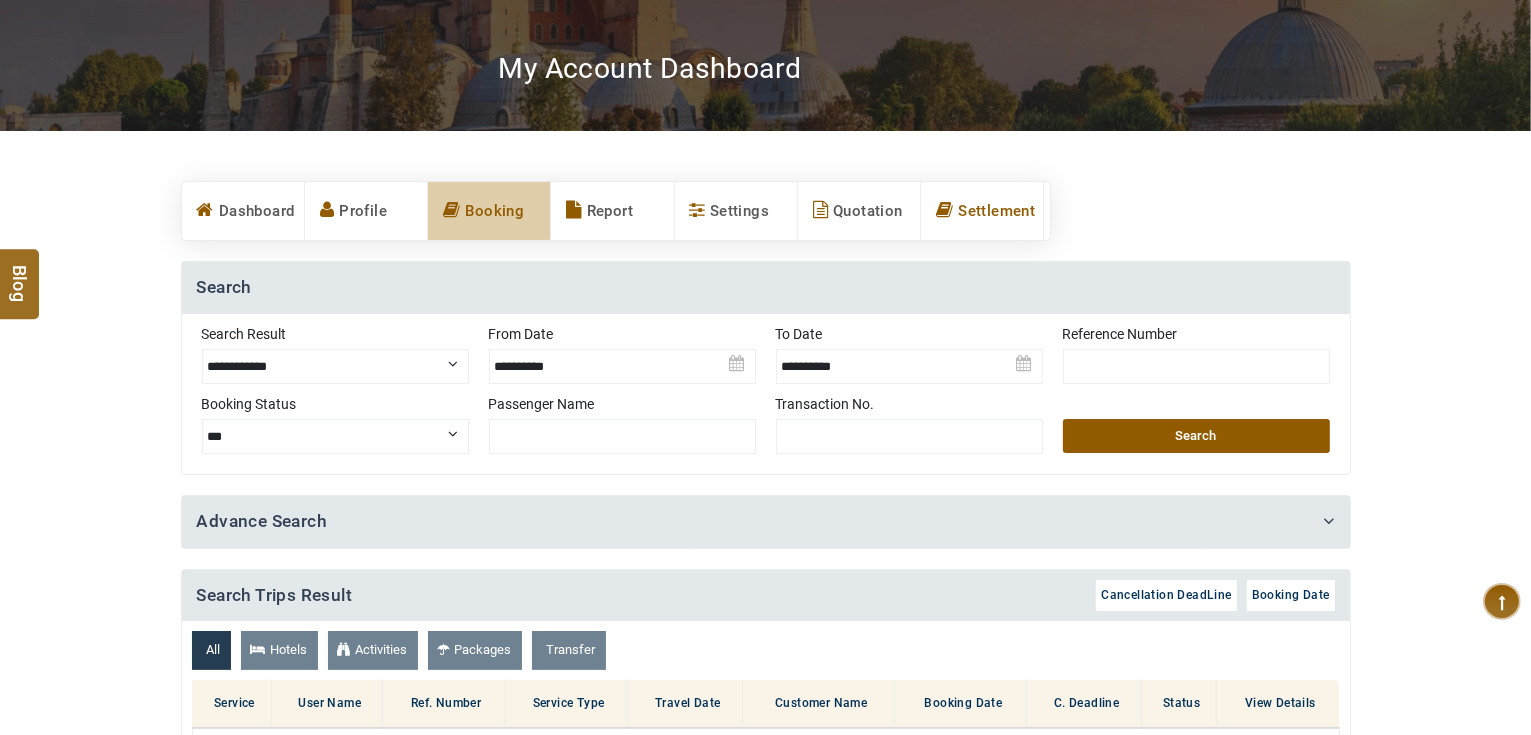 click on "Settlement" at bounding box center (982, 211) 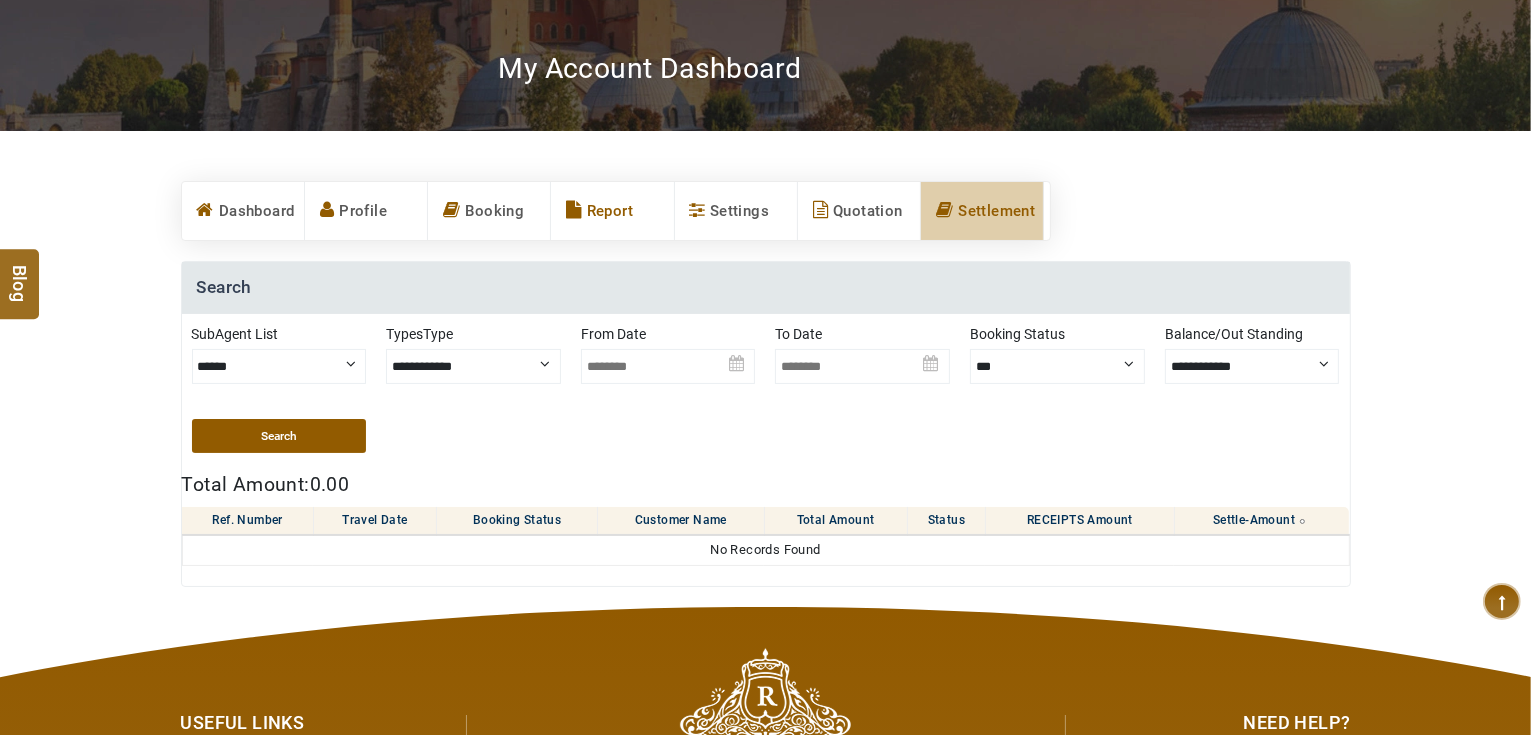 click on "Report" at bounding box center [612, 211] 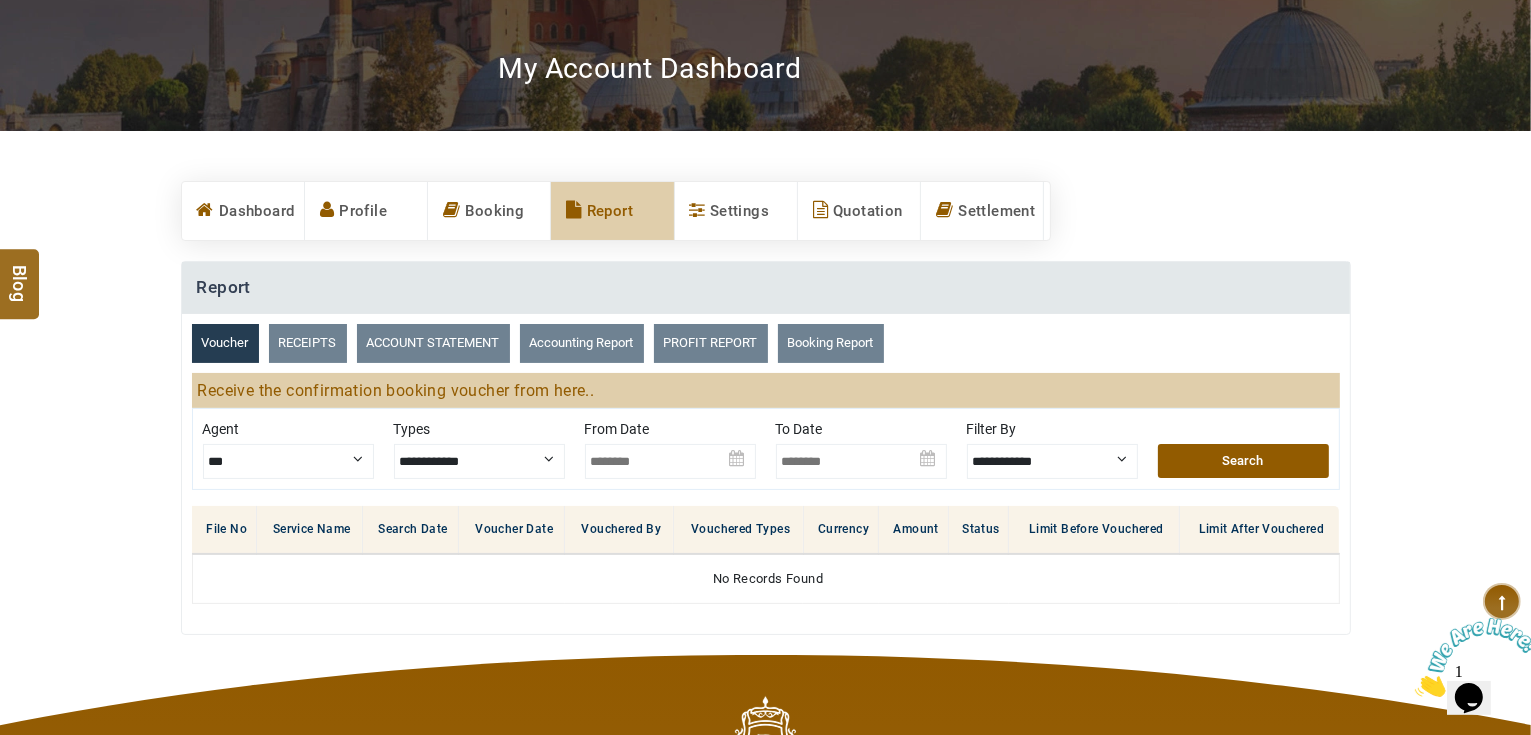 scroll, scrollTop: 0, scrollLeft: 0, axis: both 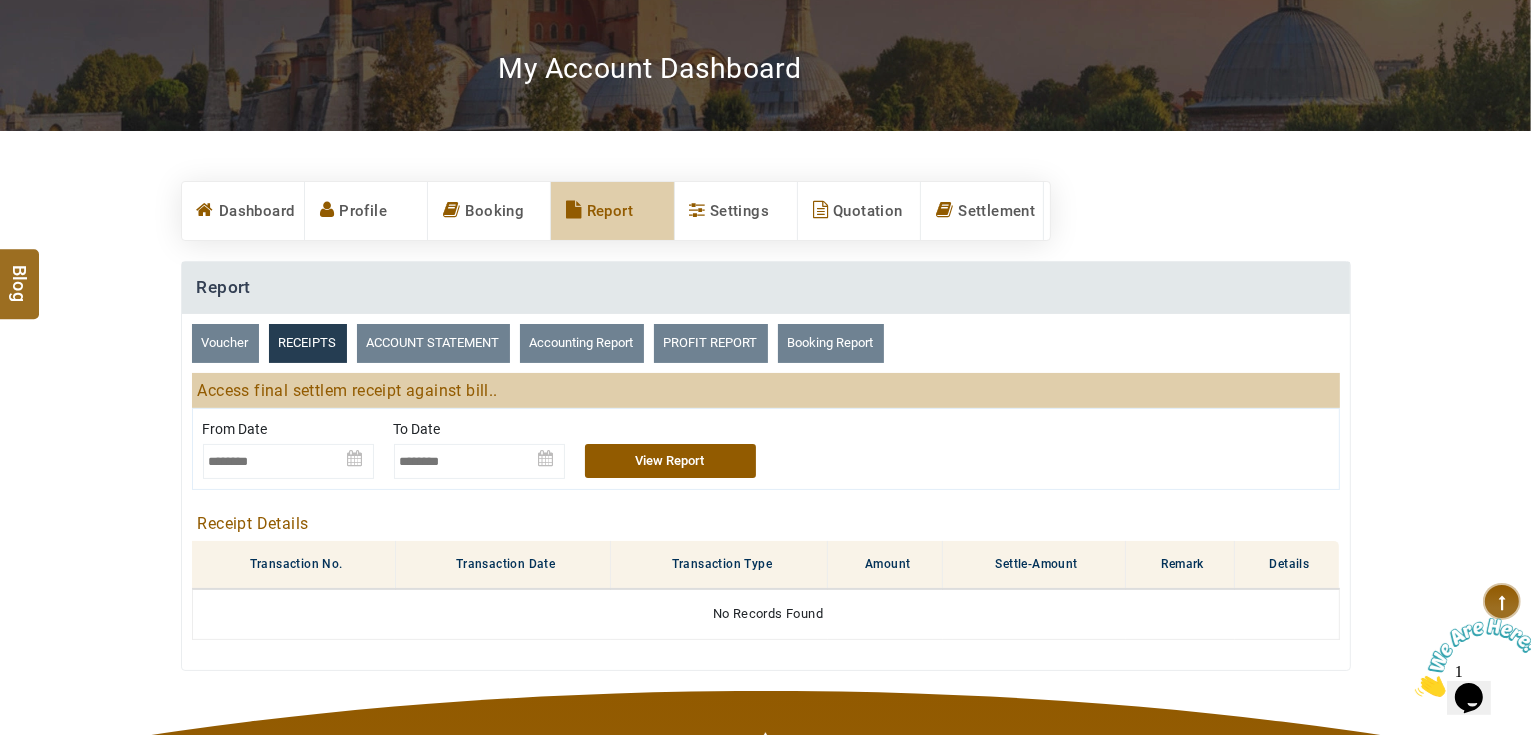 click on "ACCOUNT STATEMENT" at bounding box center (433, 343) 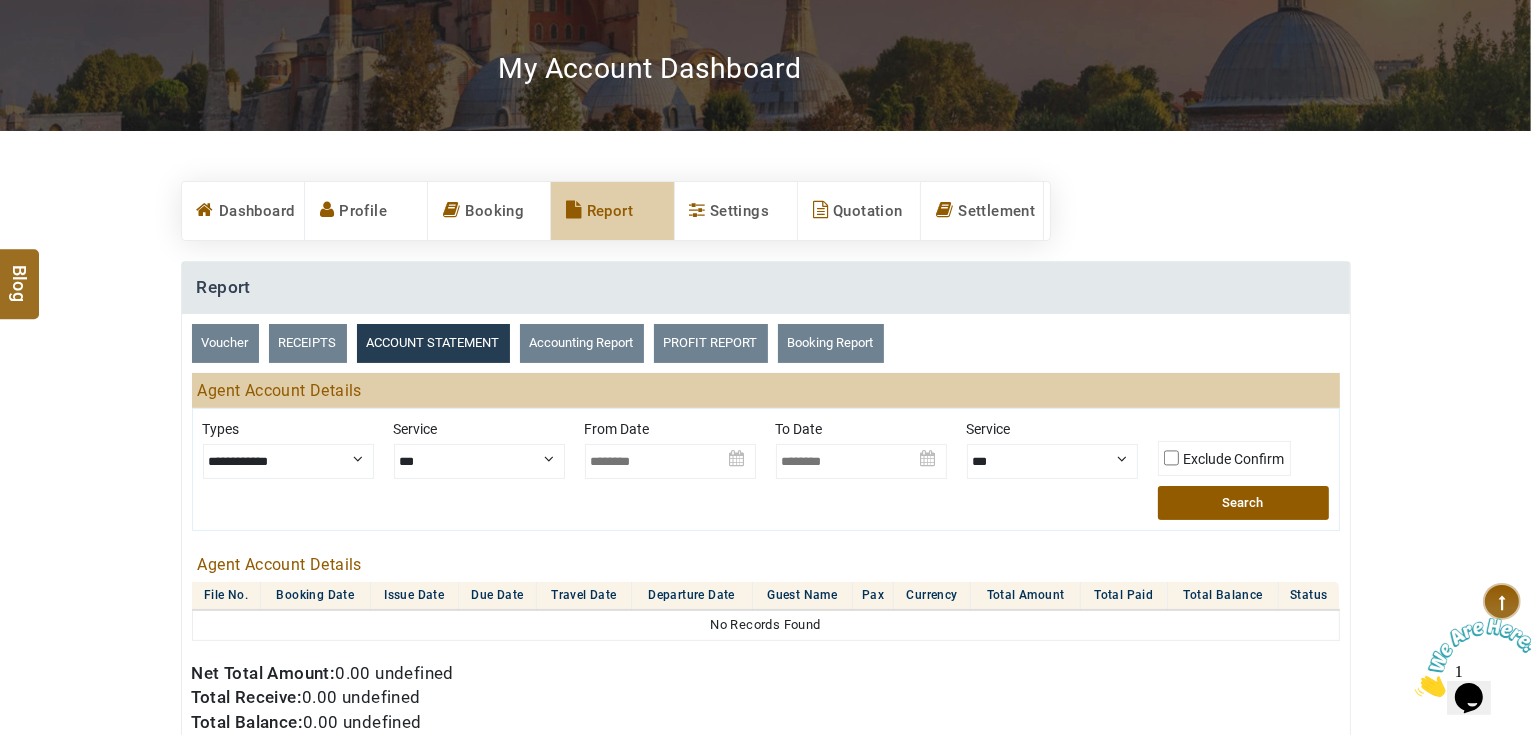 click on "**********" at bounding box center [288, 461] 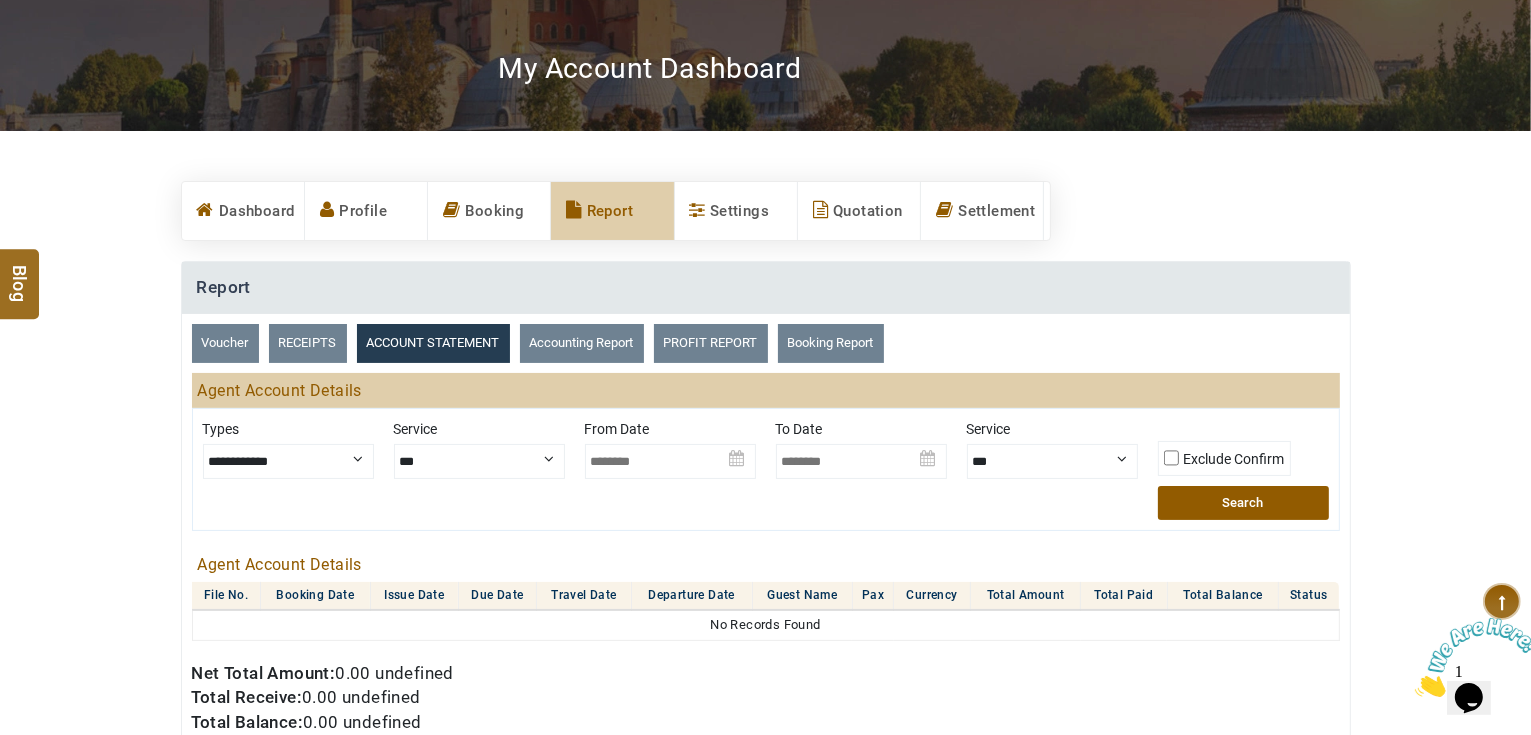 select on "*" 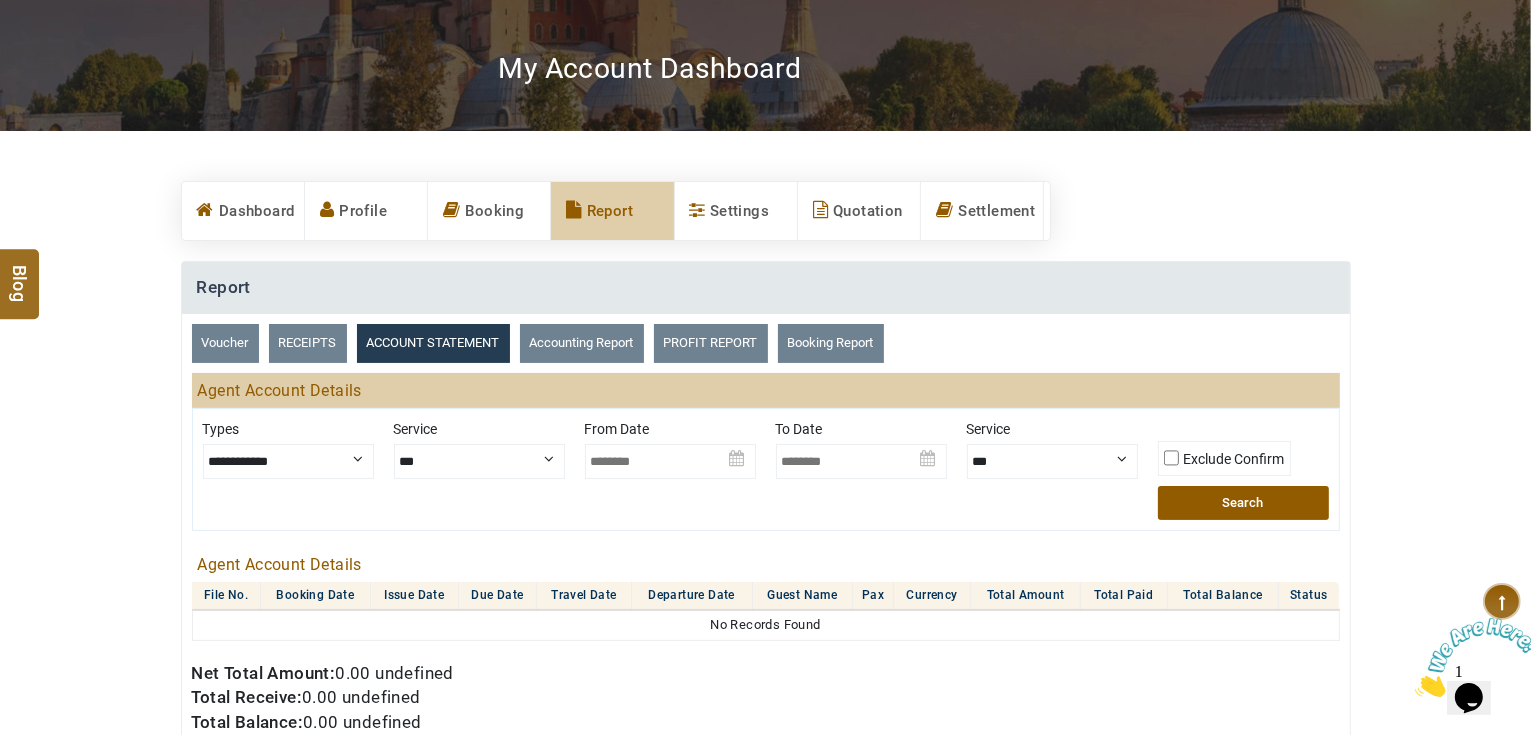 click on "*** ***** **** ******** ****" at bounding box center (479, 461) 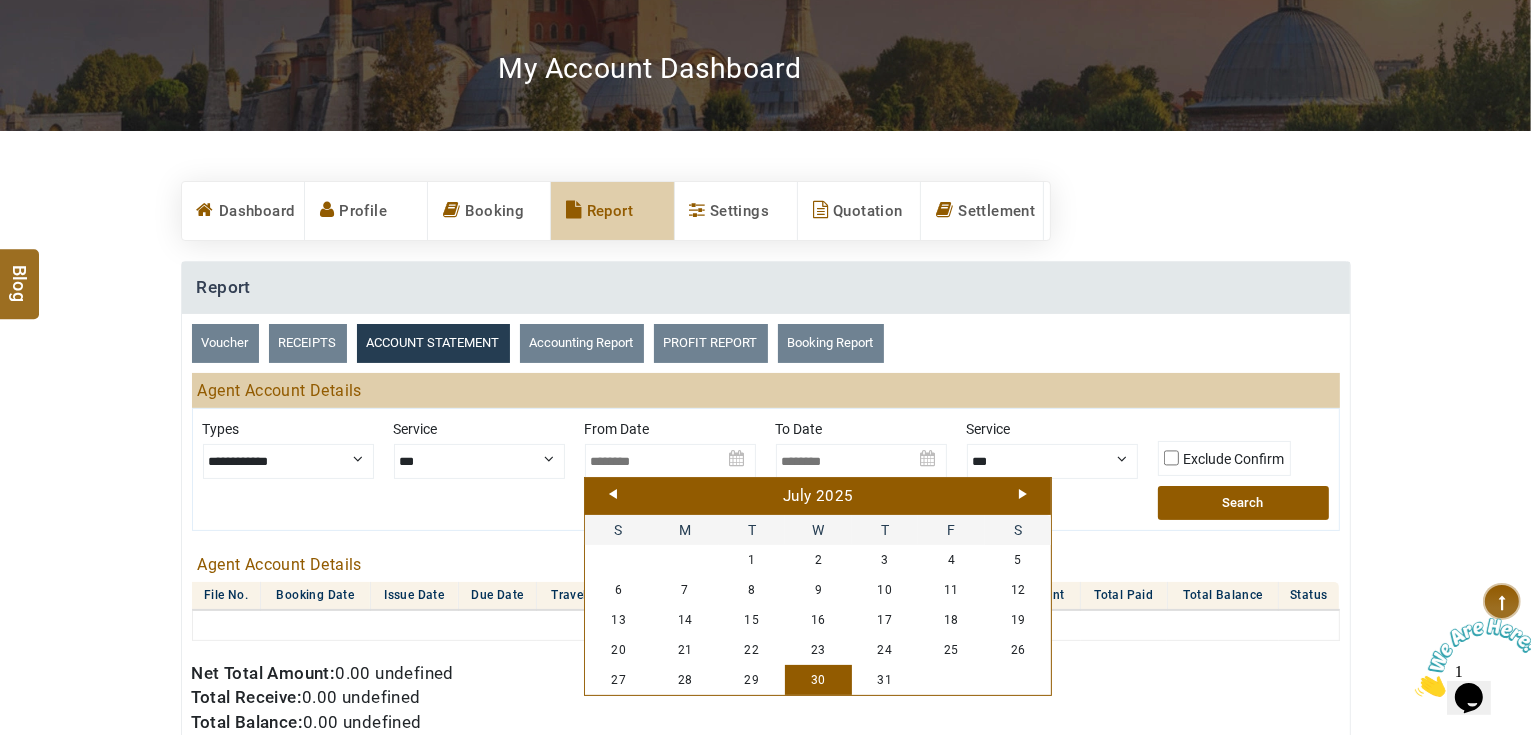 click on "RECEIPTS" at bounding box center [308, 343] 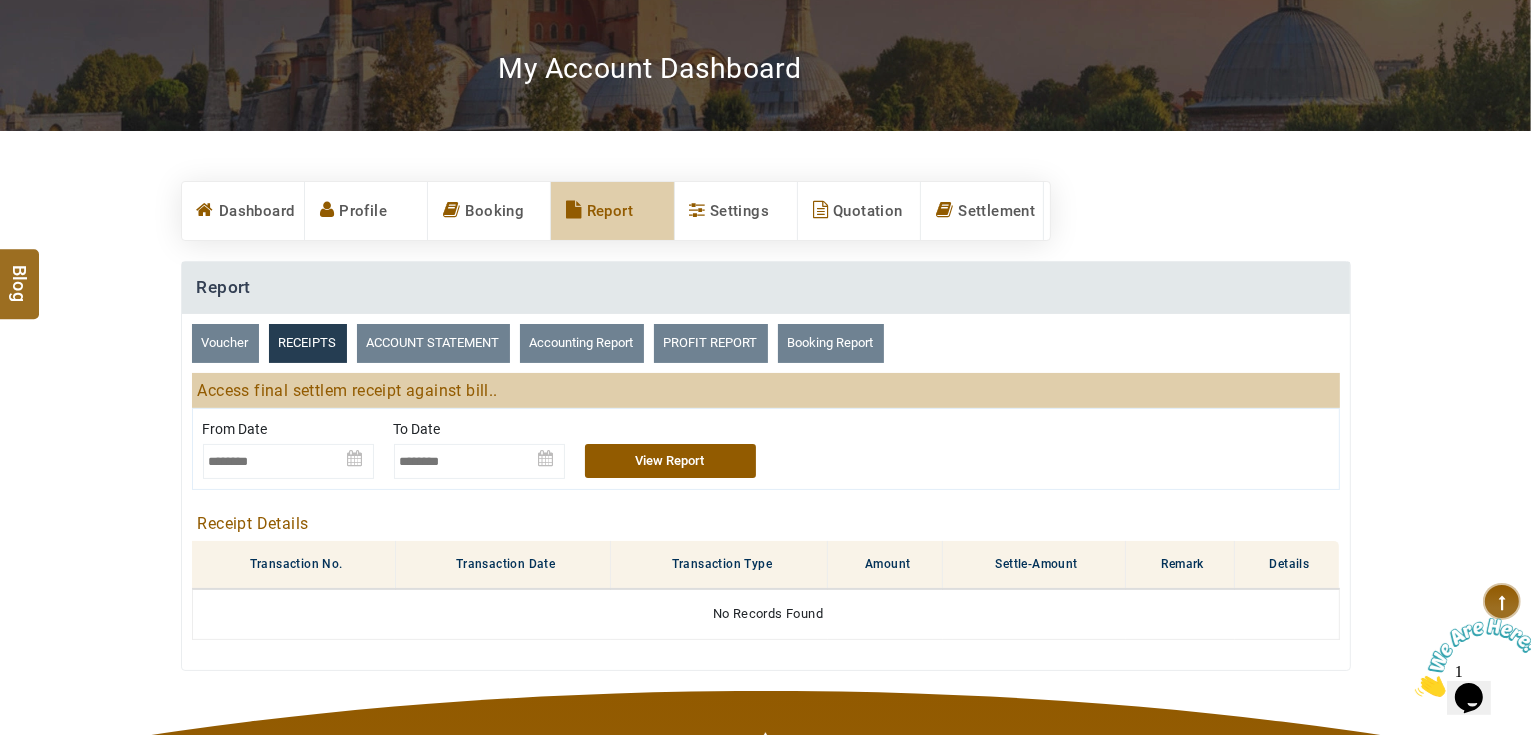 click at bounding box center [288, 454] 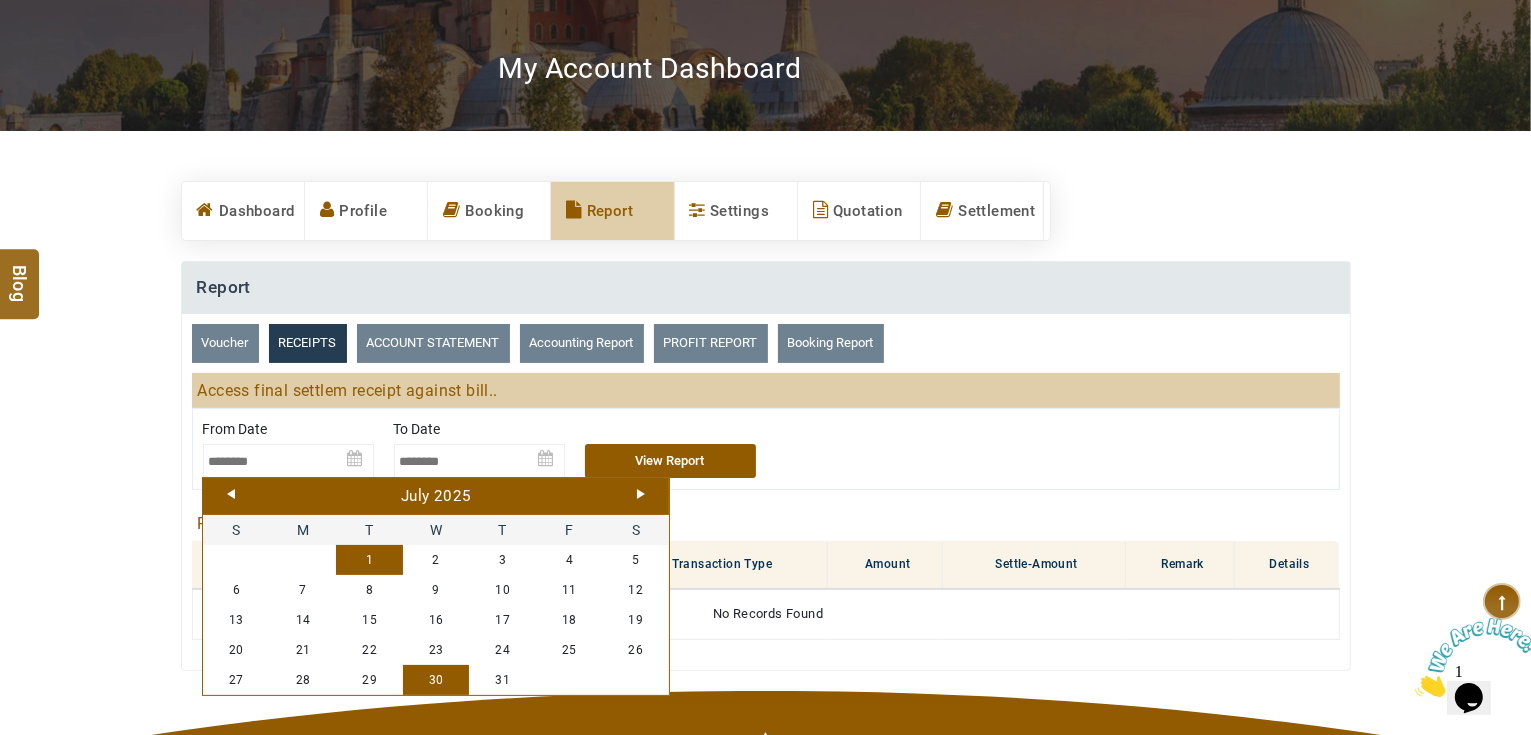 click on "1" at bounding box center (369, 560) 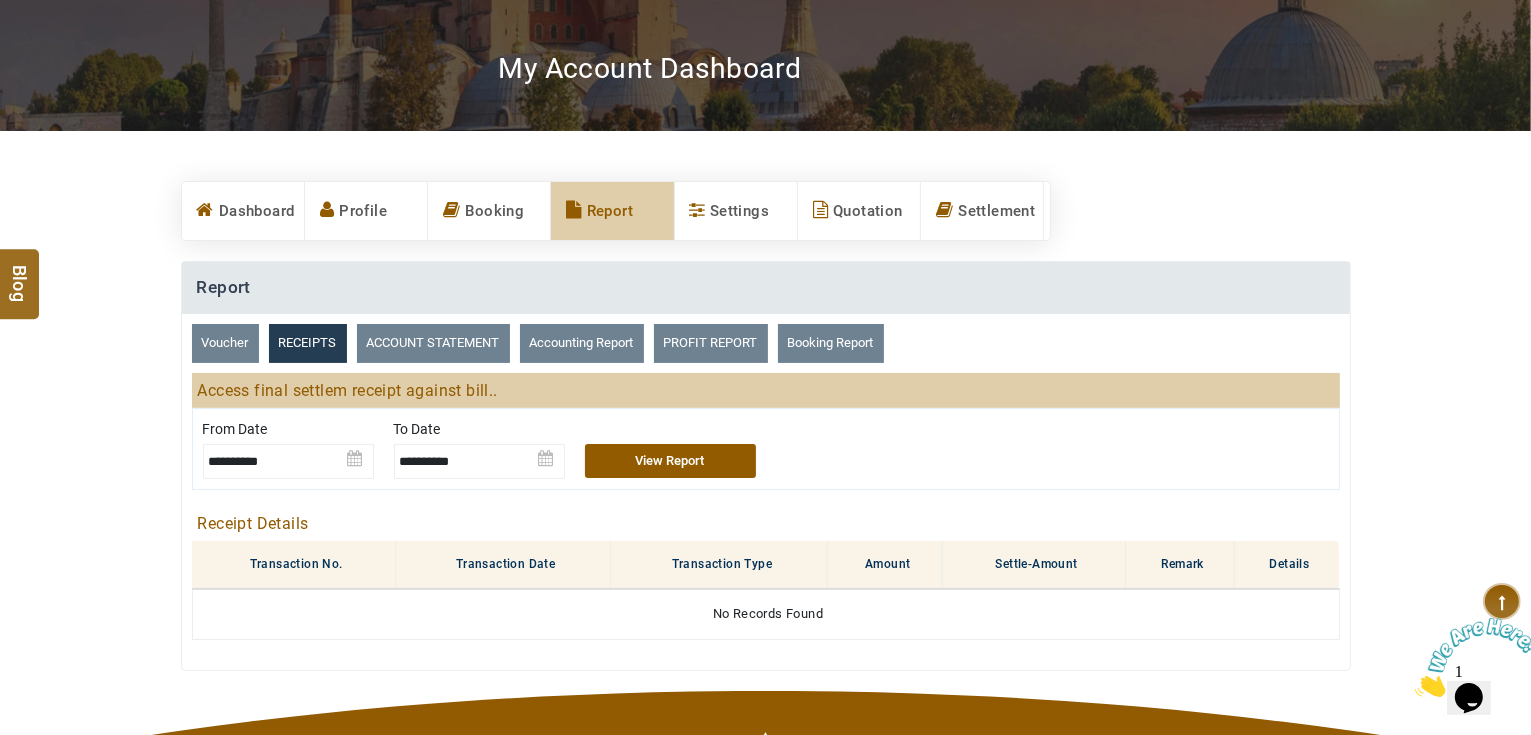 click on "View Report" at bounding box center (670, 461) 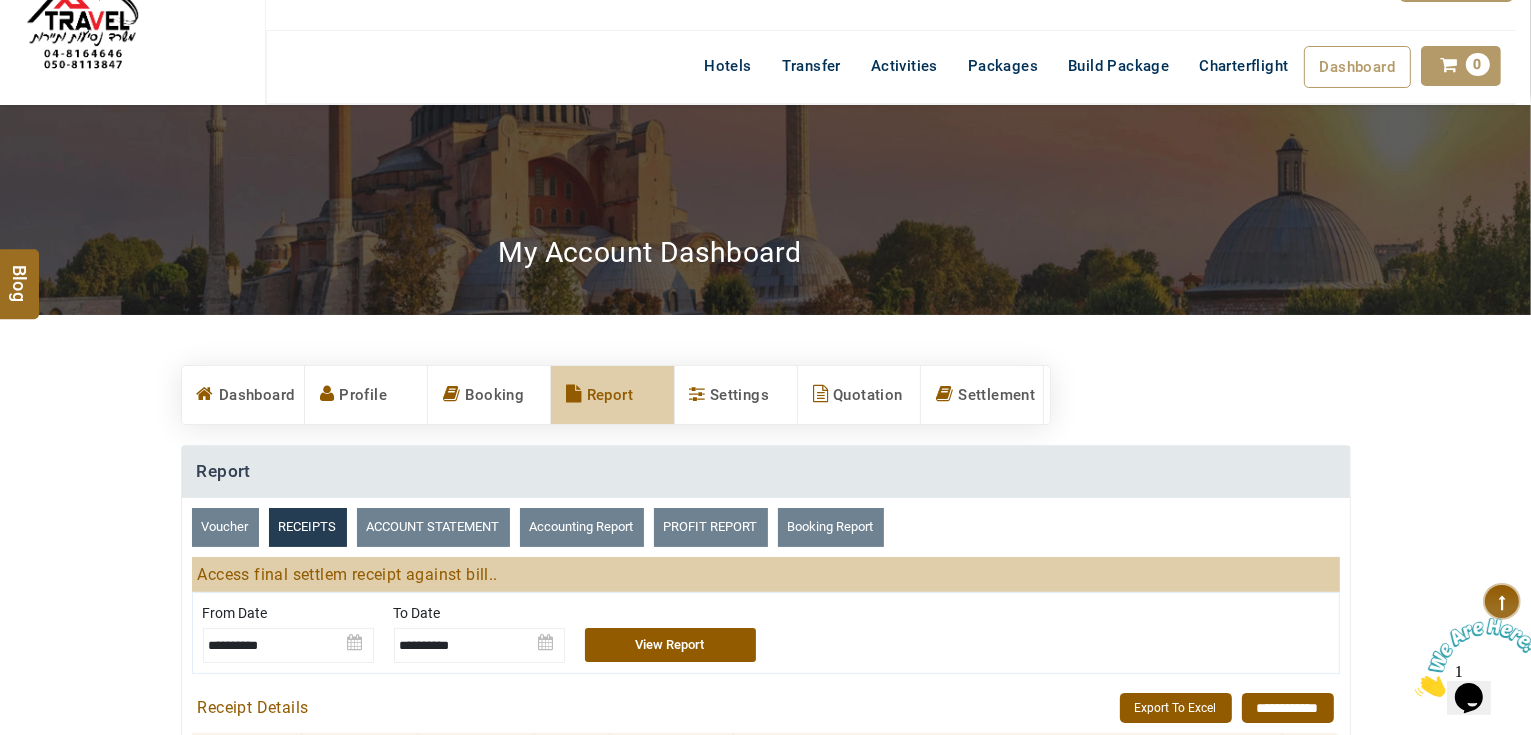 scroll, scrollTop: 0, scrollLeft: 0, axis: both 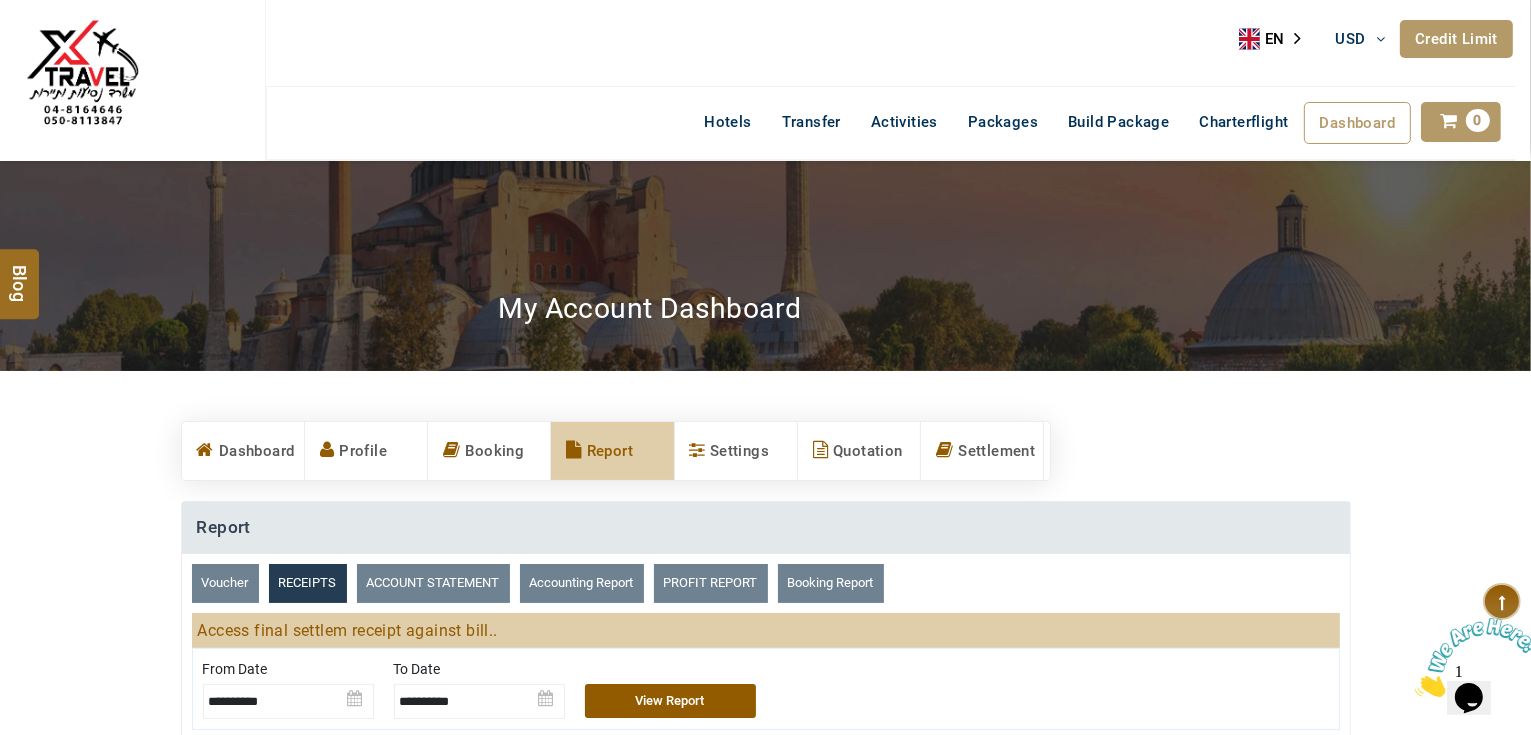 click on "Credit Limit" at bounding box center (1456, 39) 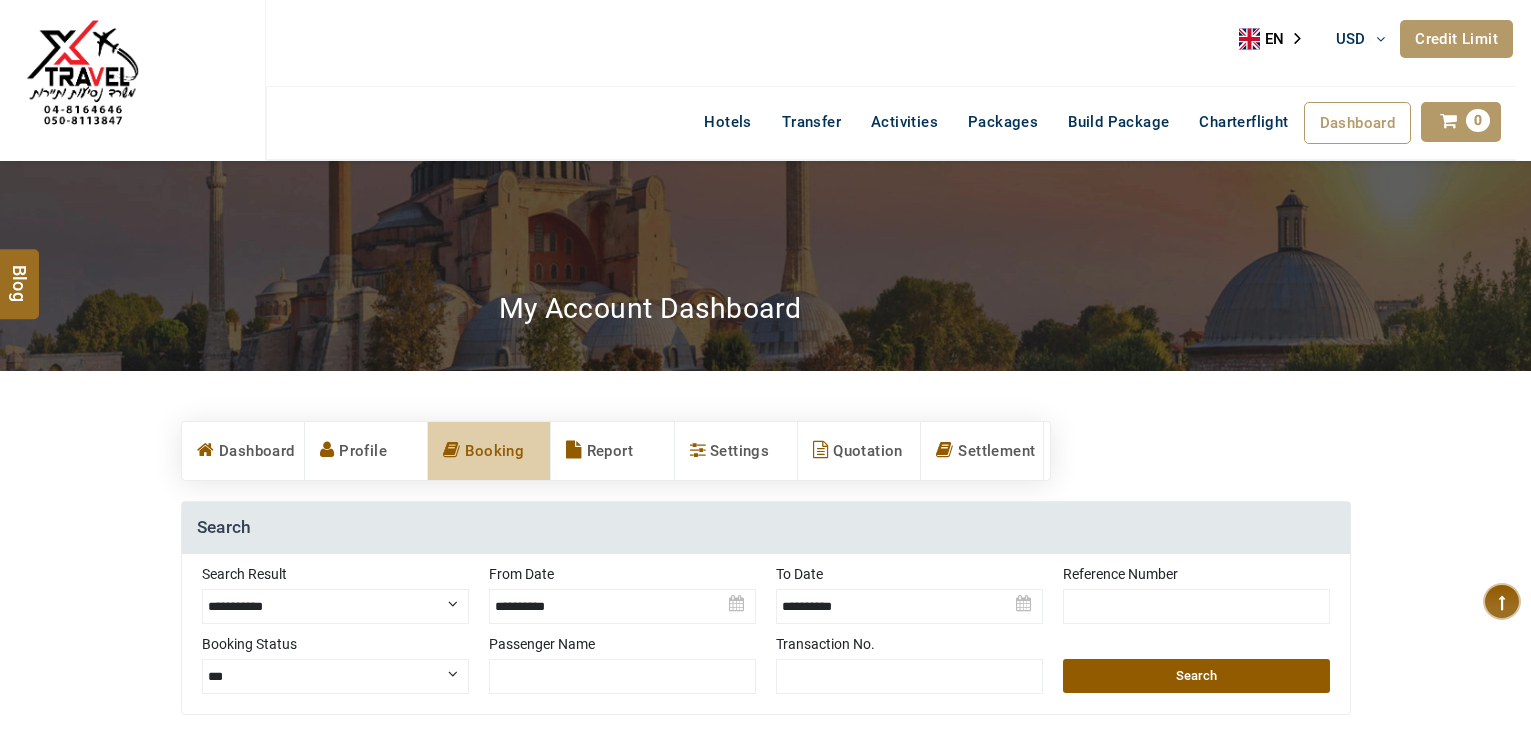 select on "**********" 